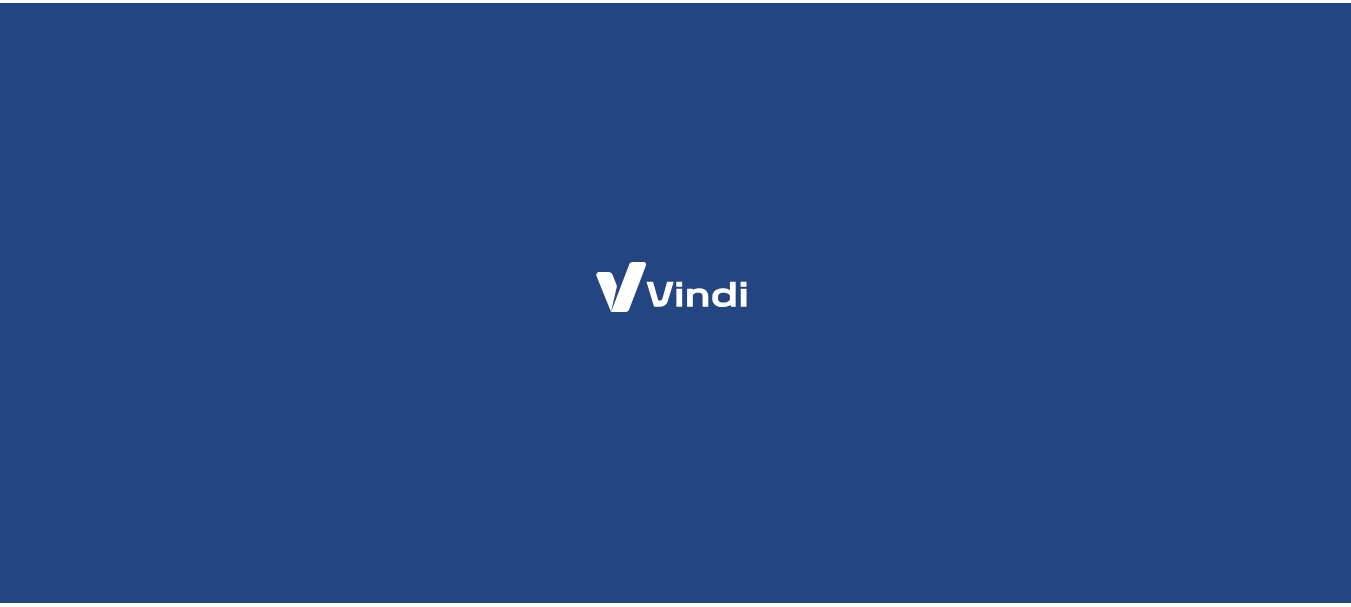 scroll, scrollTop: 0, scrollLeft: 0, axis: both 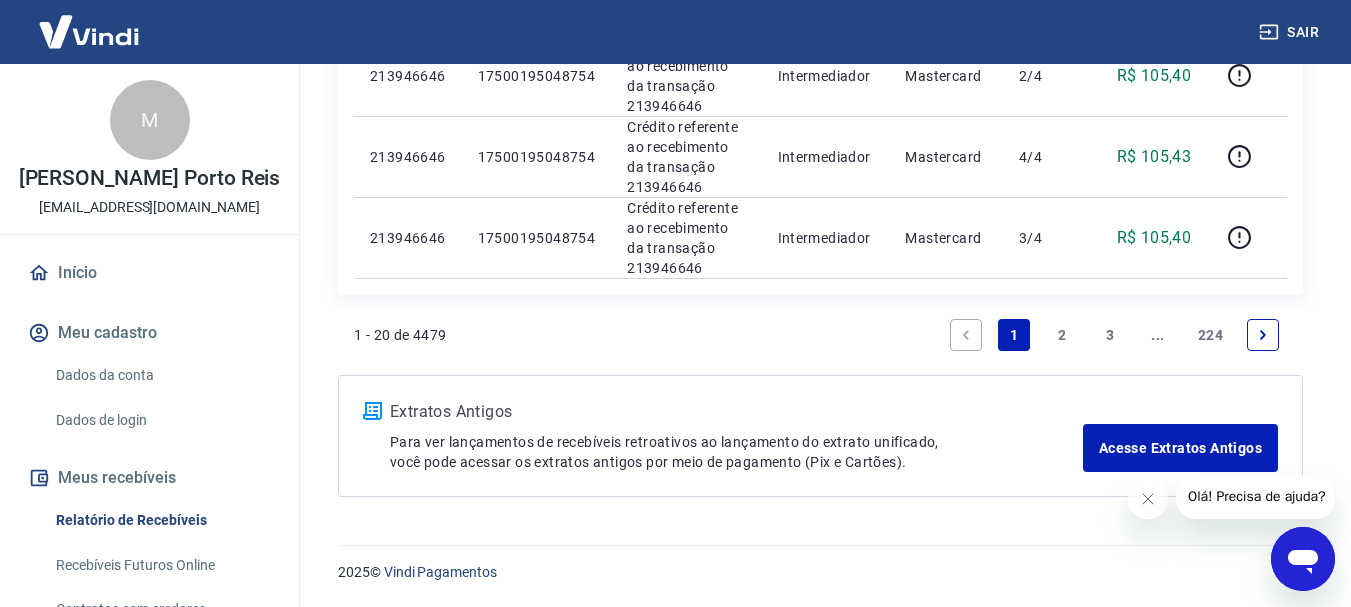 click at bounding box center [1263, 335] 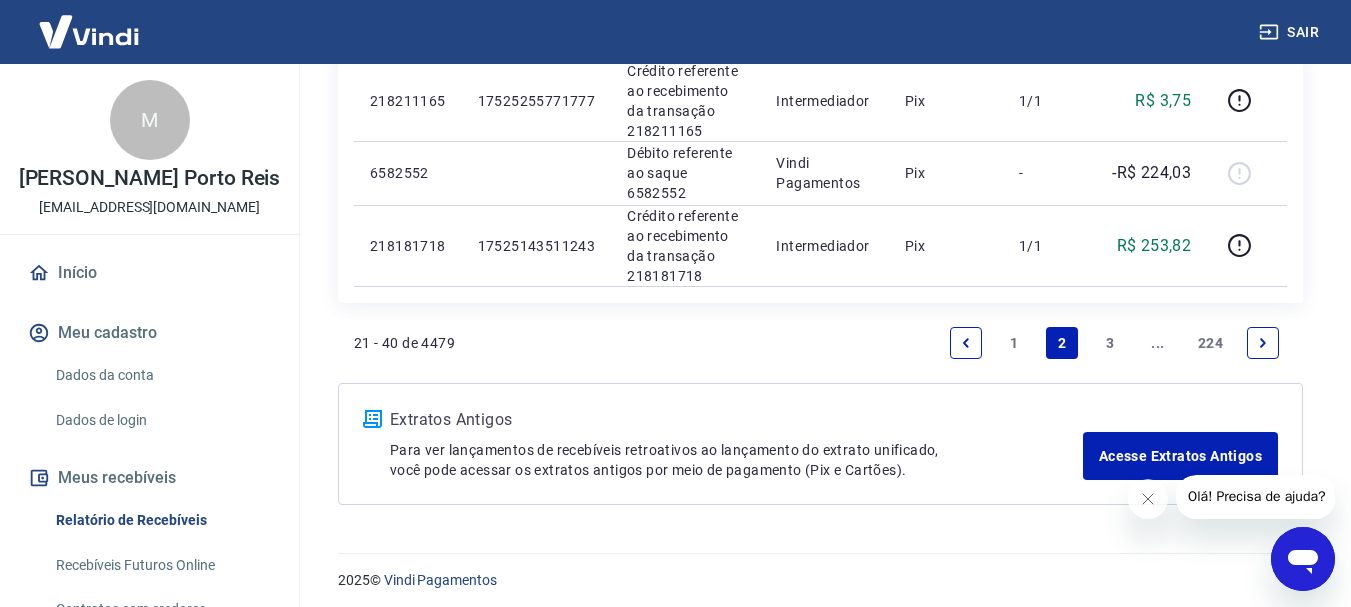 scroll, scrollTop: 1862, scrollLeft: 0, axis: vertical 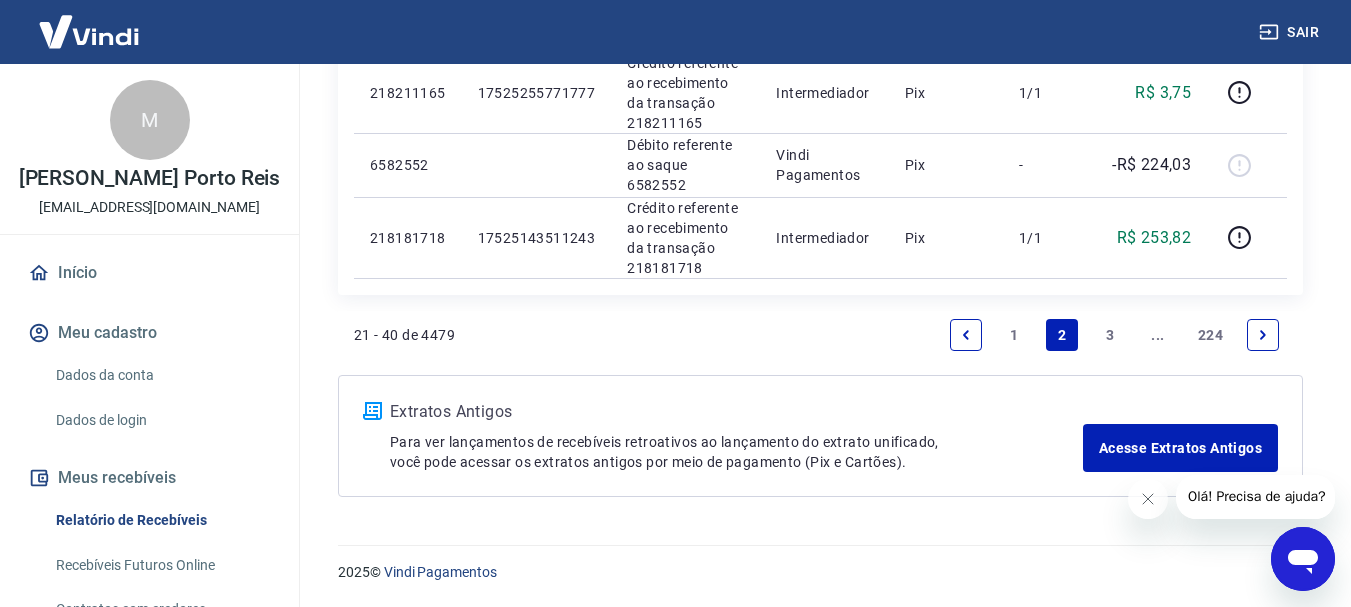 click at bounding box center [1263, 335] 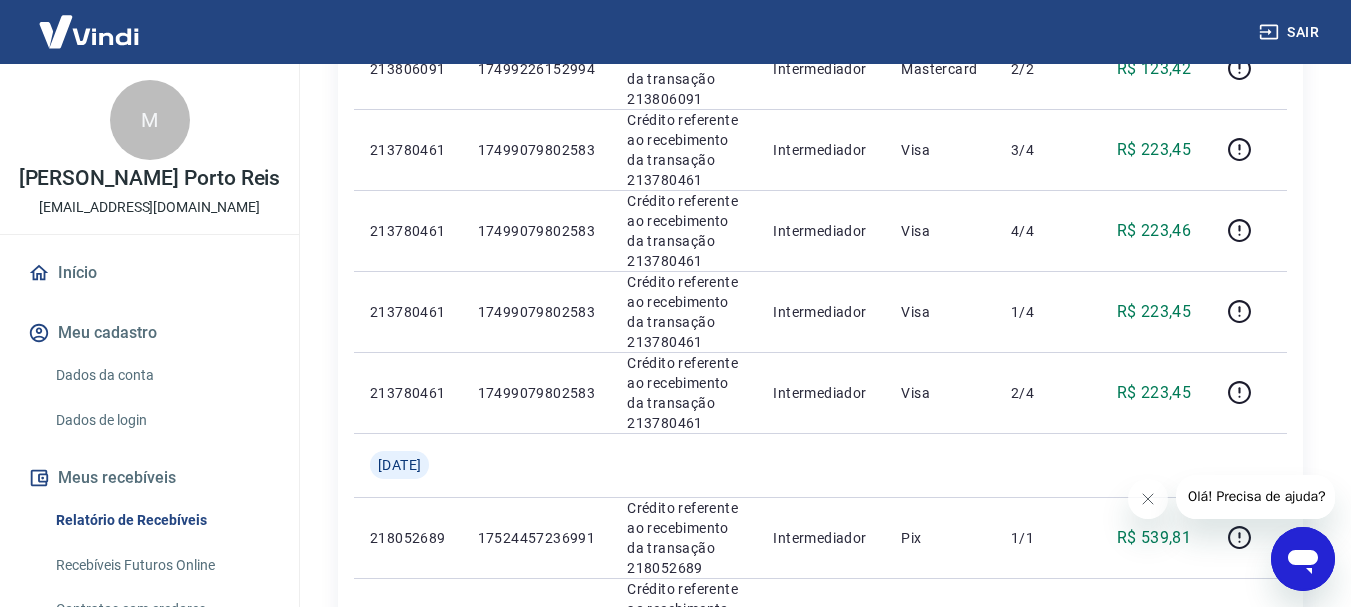 scroll, scrollTop: 1500, scrollLeft: 0, axis: vertical 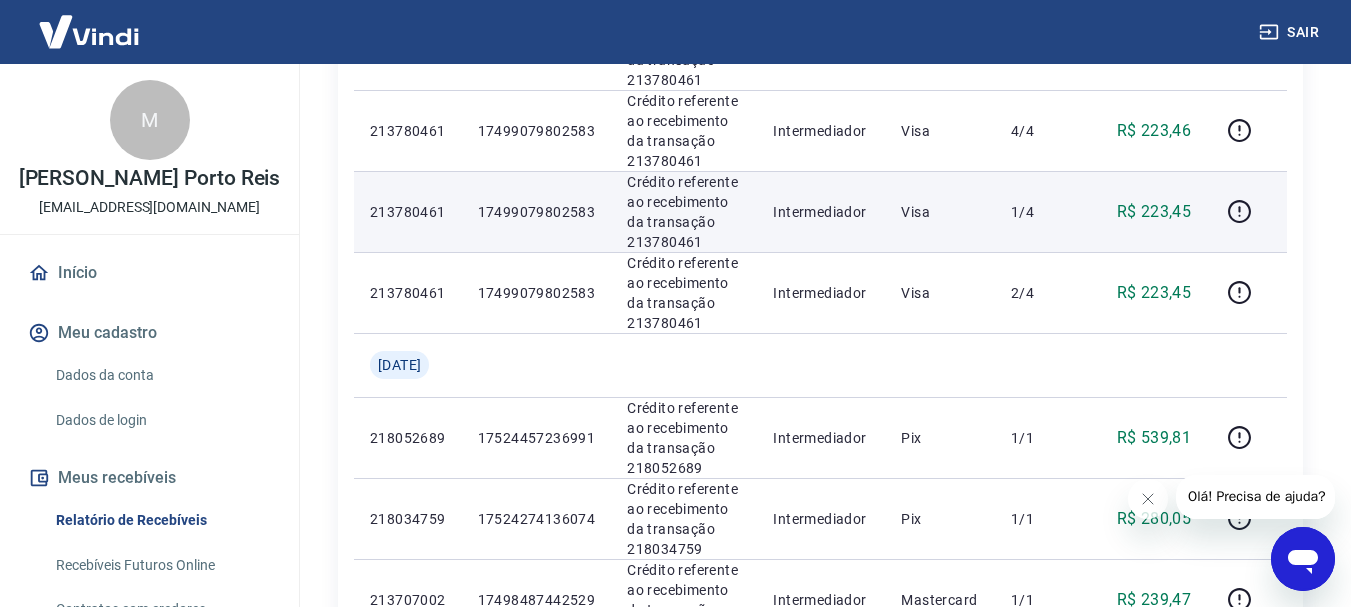 click on "213780461" at bounding box center (408, 212) 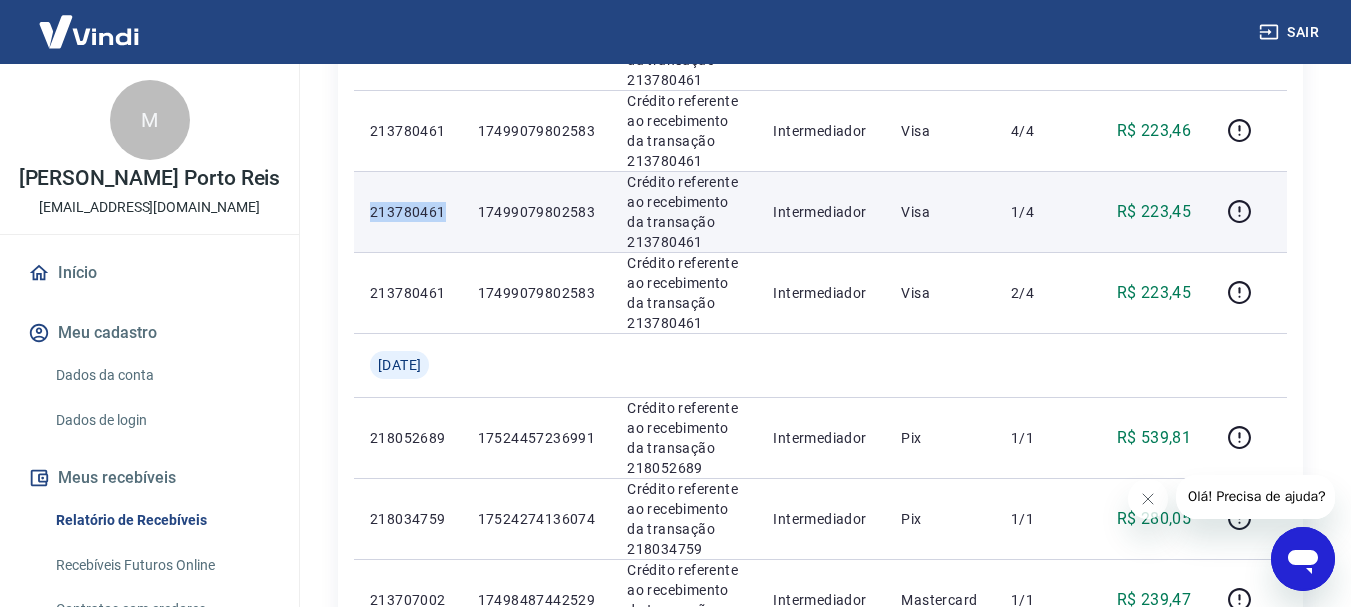 click on "213780461" at bounding box center [408, 212] 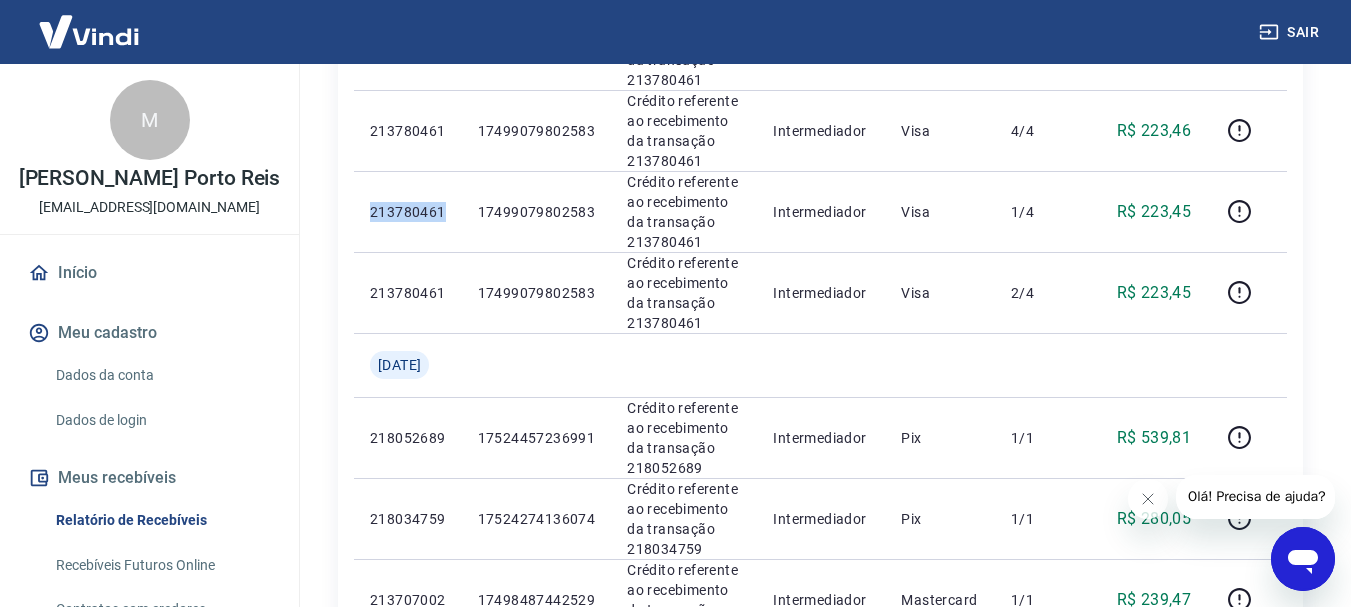 copy on "213780461" 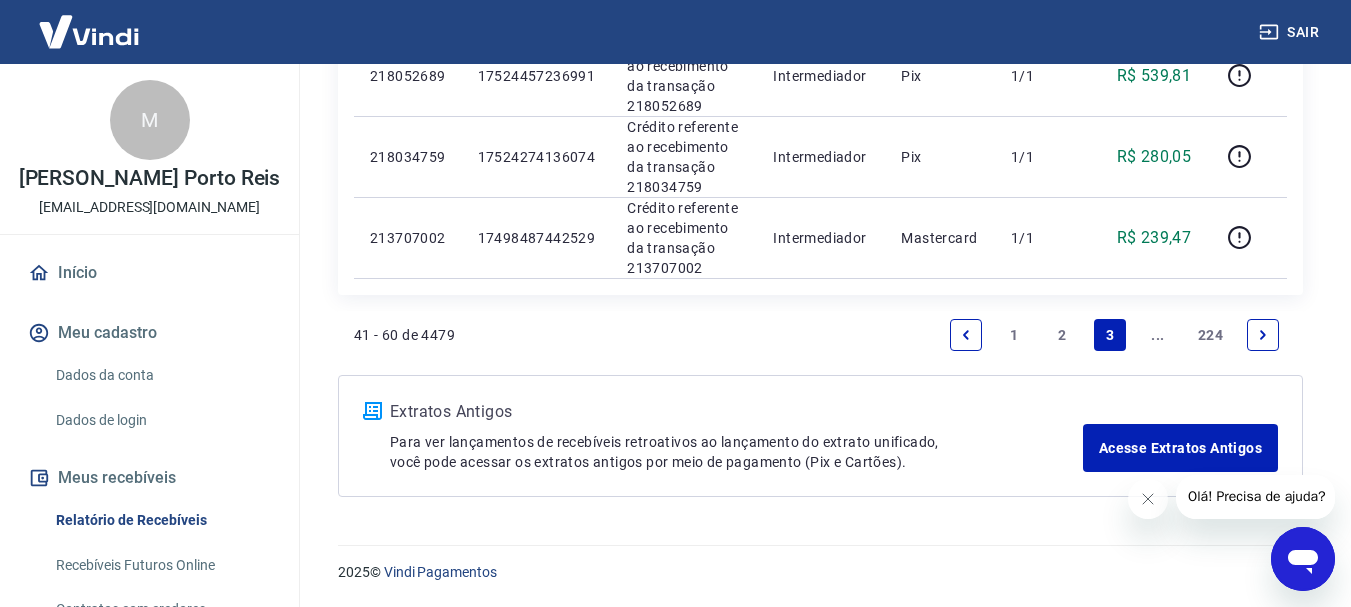 scroll, scrollTop: 2062, scrollLeft: 0, axis: vertical 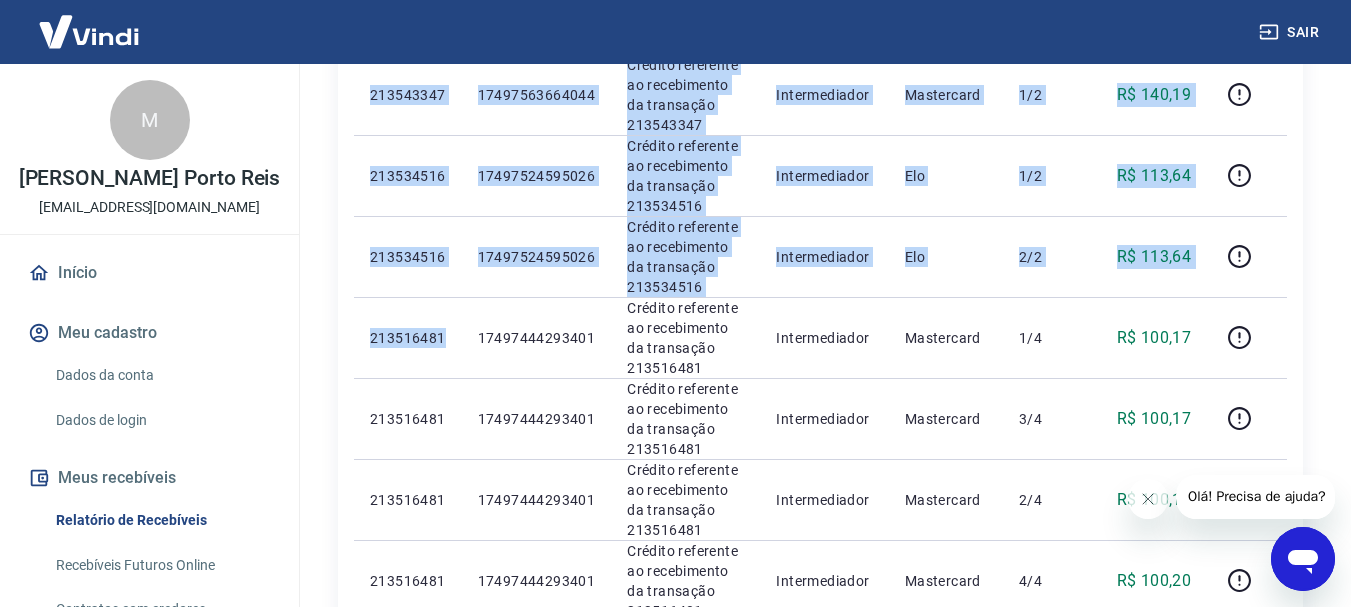 drag, startPoint x: 421, startPoint y: 342, endPoint x: 318, endPoint y: 342, distance: 103 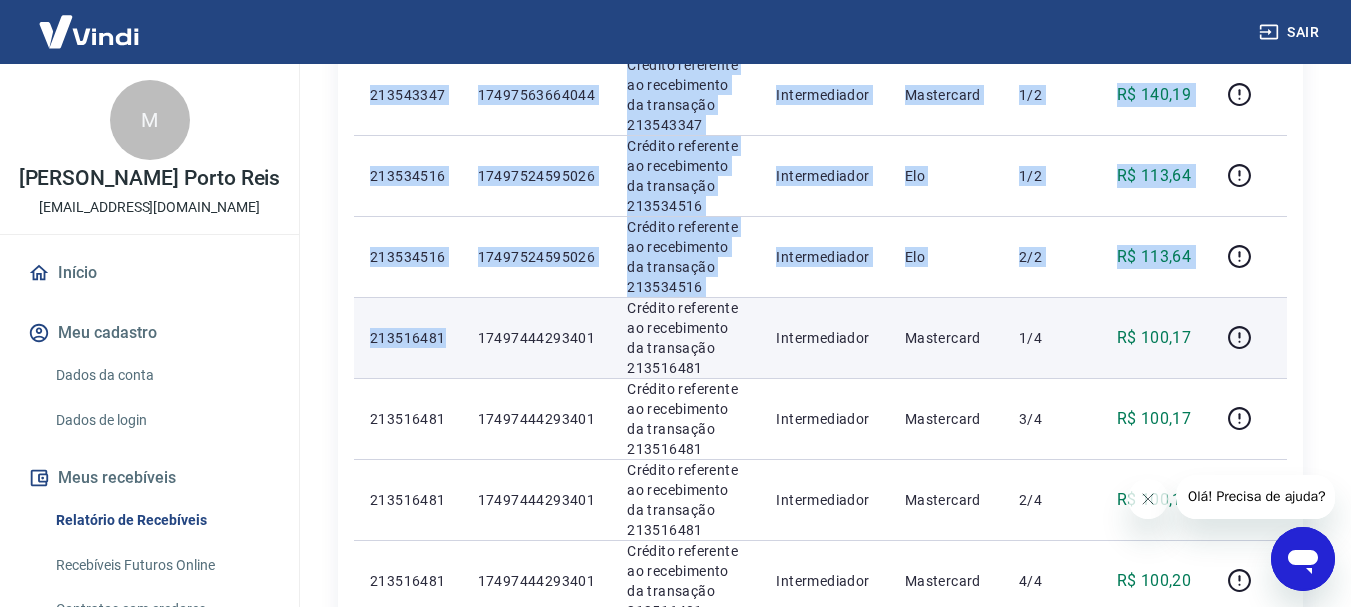 click on "213516481" at bounding box center [408, 338] 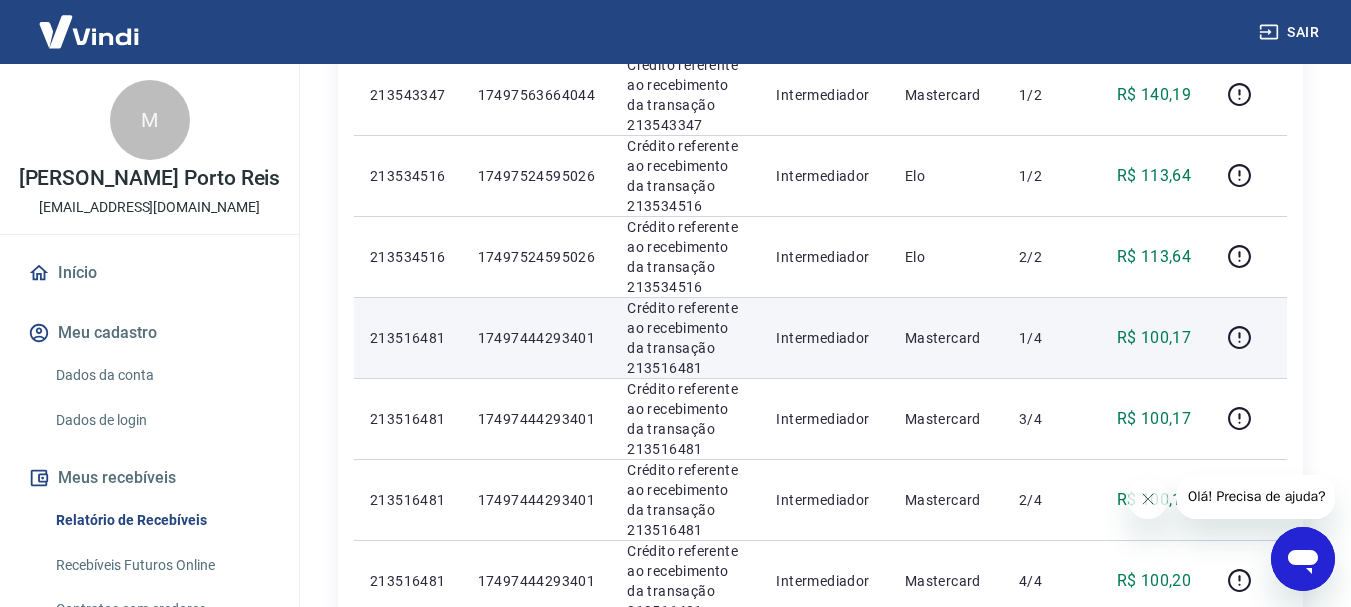 click on "213516481" at bounding box center [408, 338] 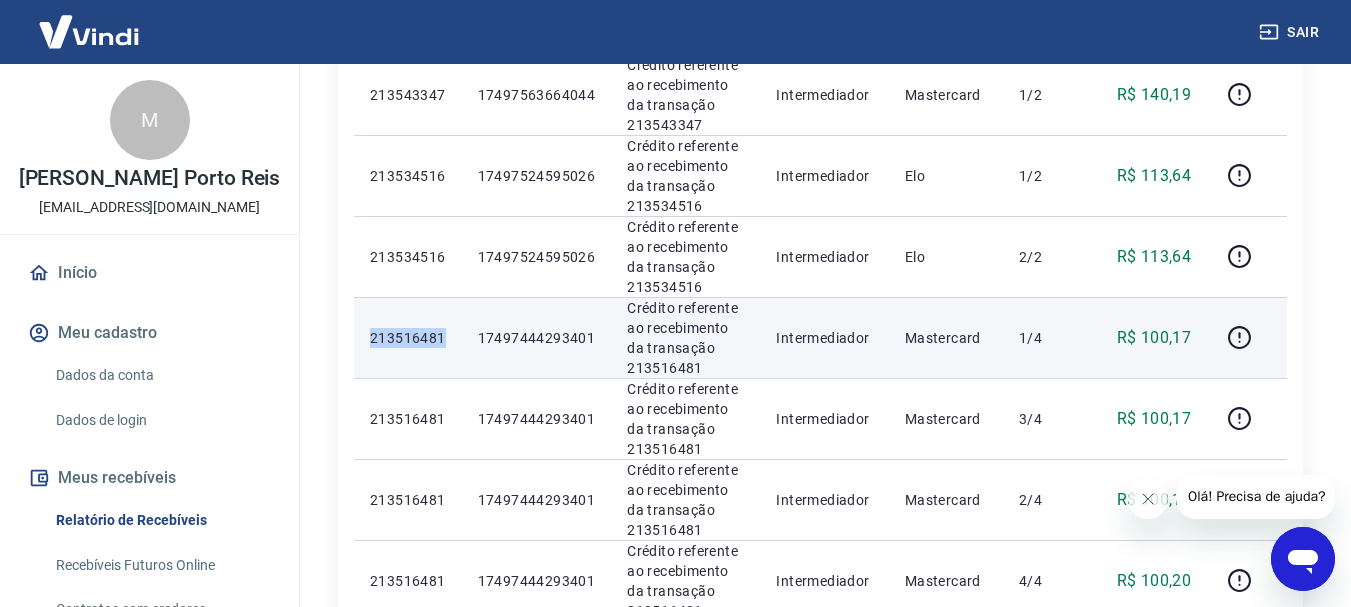 click on "213516481" at bounding box center (408, 338) 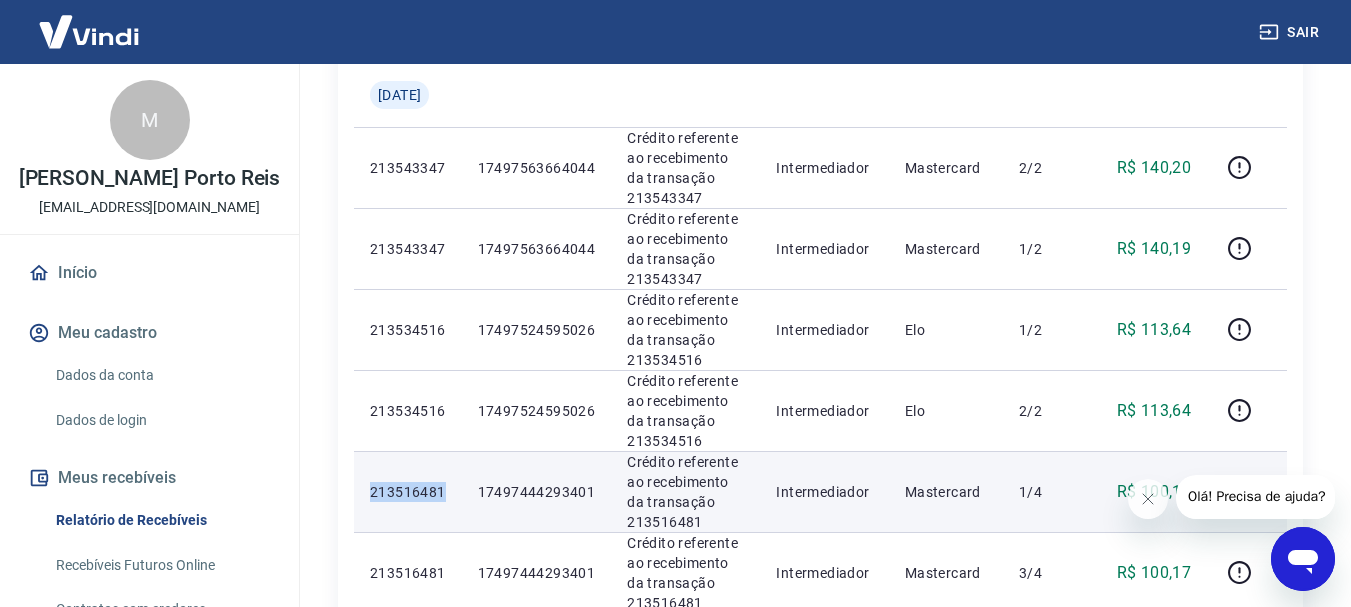 scroll, scrollTop: 300, scrollLeft: 0, axis: vertical 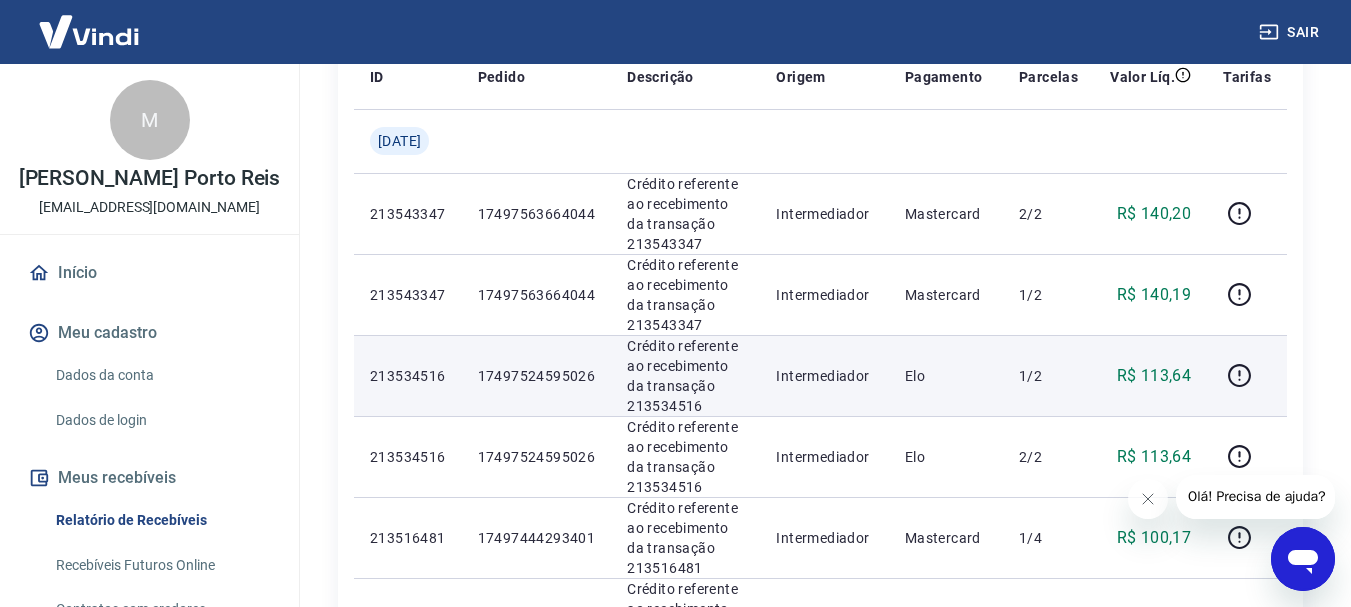 click on "213534516" at bounding box center [408, 376] 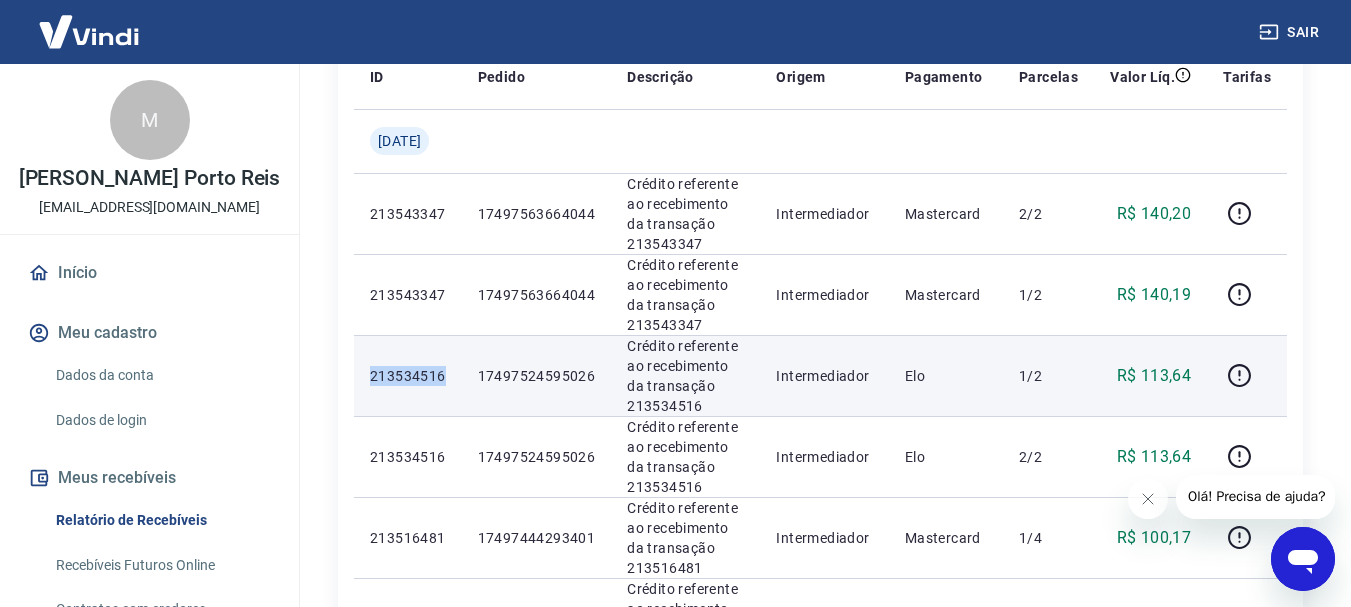 click on "213534516" at bounding box center (408, 376) 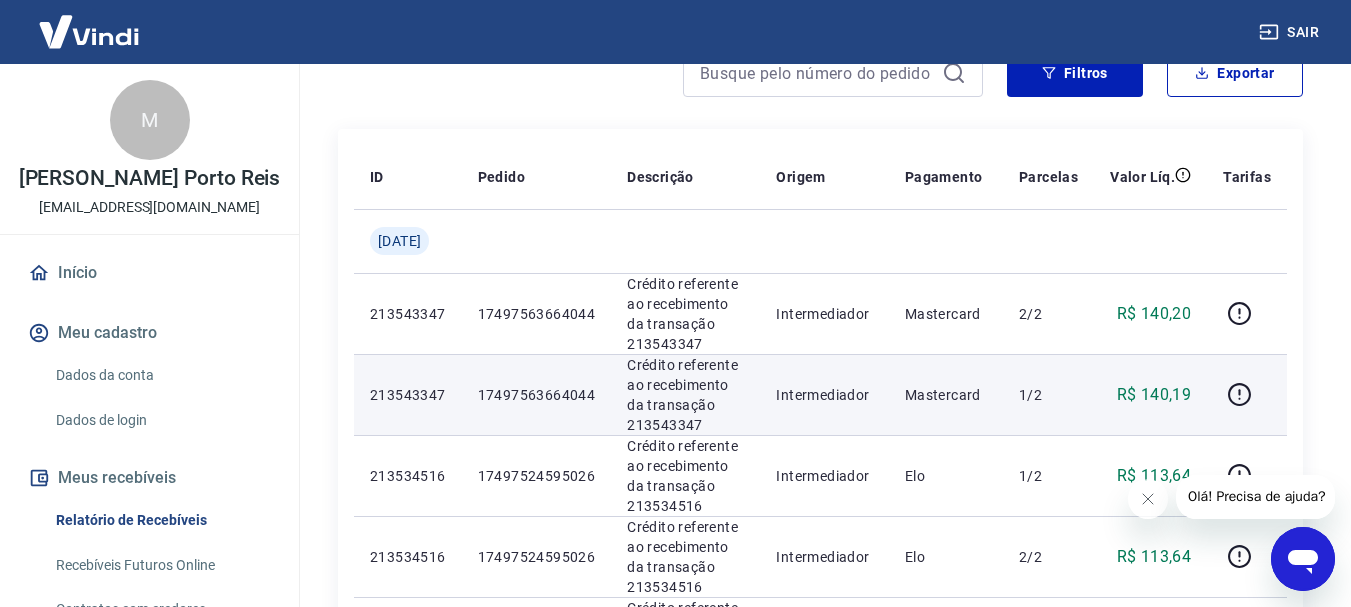 click on "213543347" at bounding box center [408, 395] 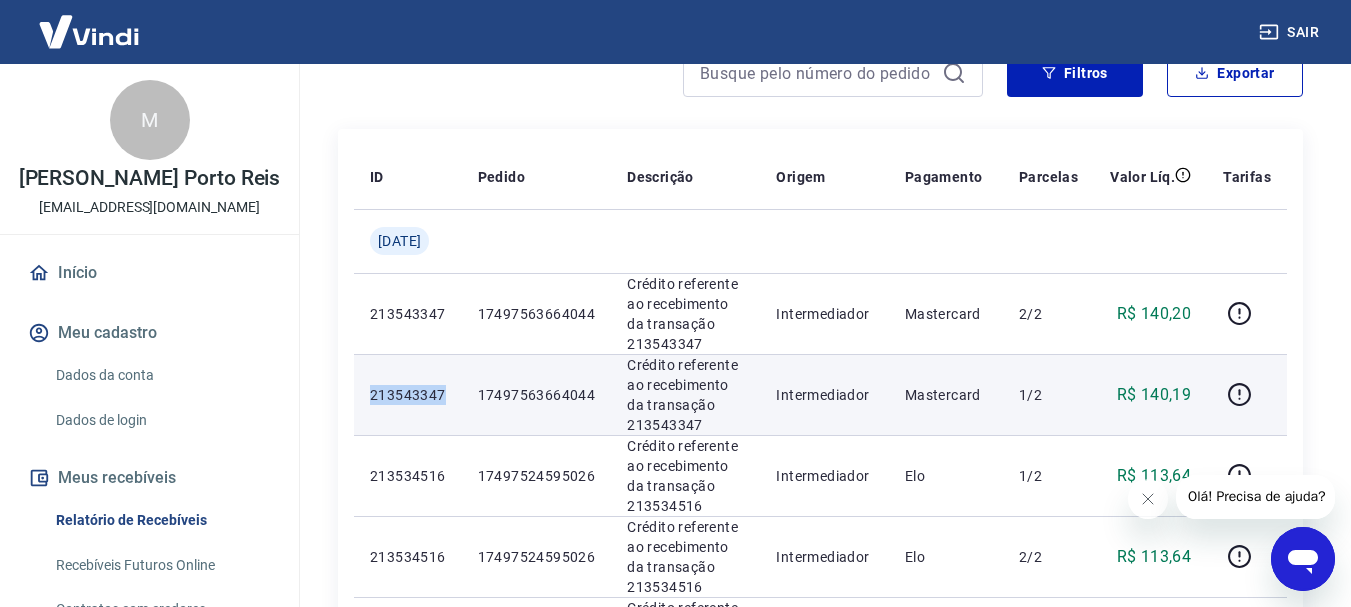 click on "213543347" at bounding box center [408, 395] 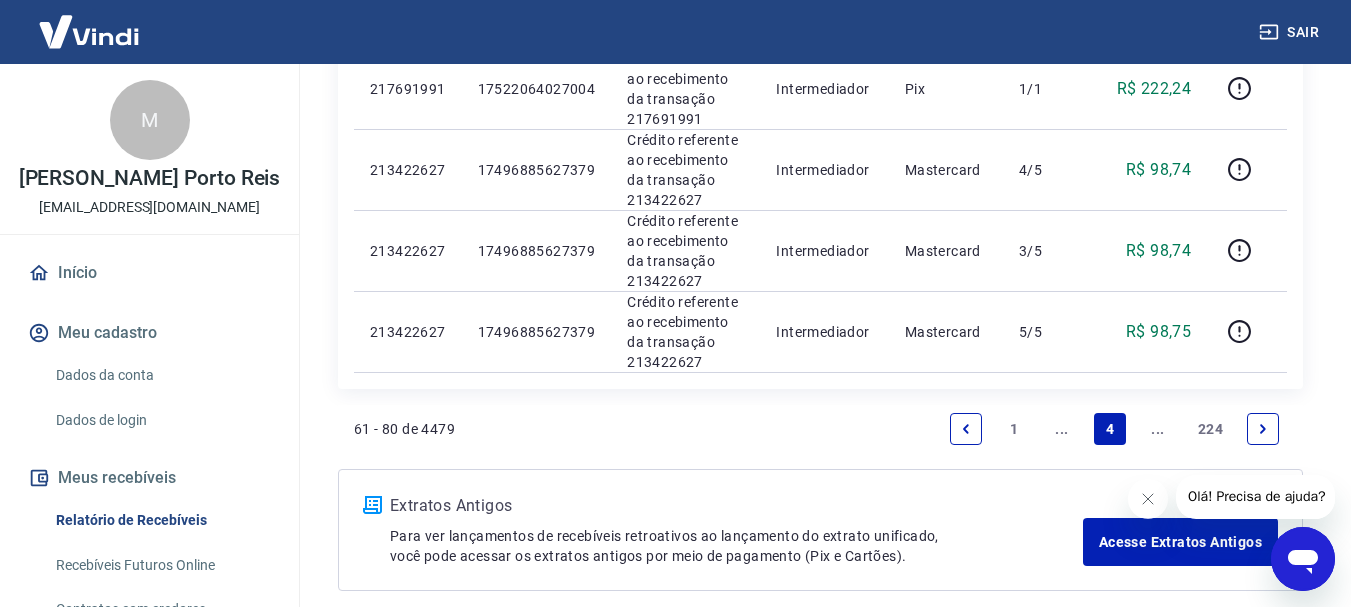 scroll, scrollTop: 1862, scrollLeft: 0, axis: vertical 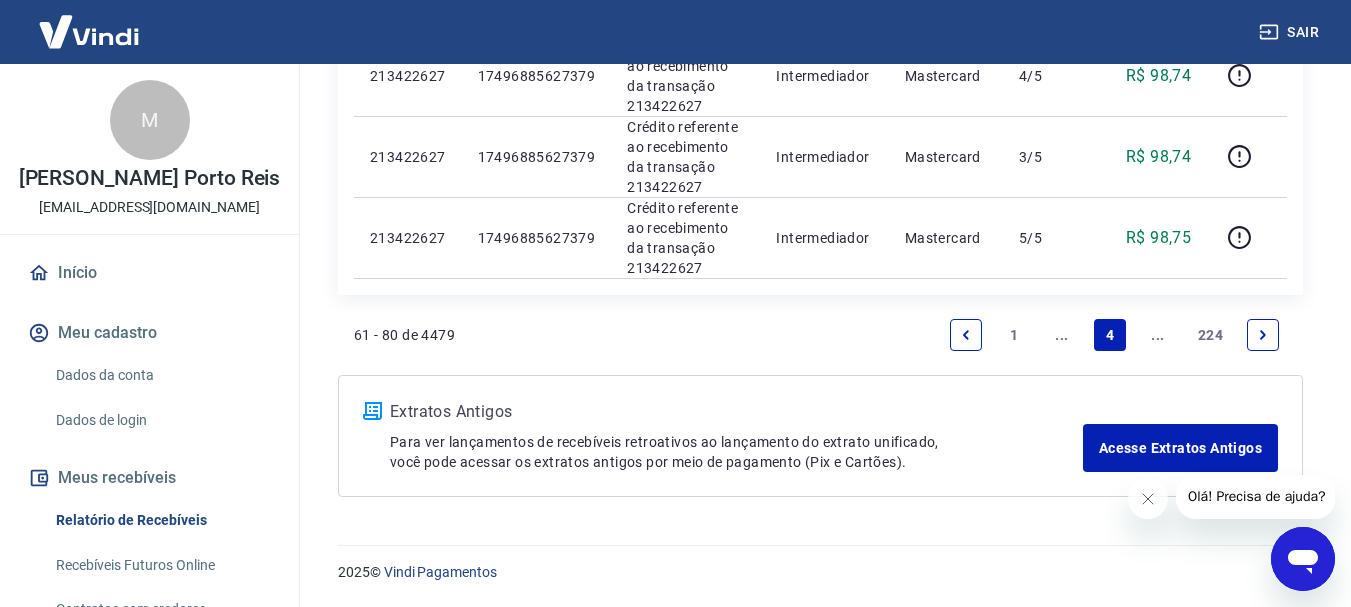 click at bounding box center [966, 335] 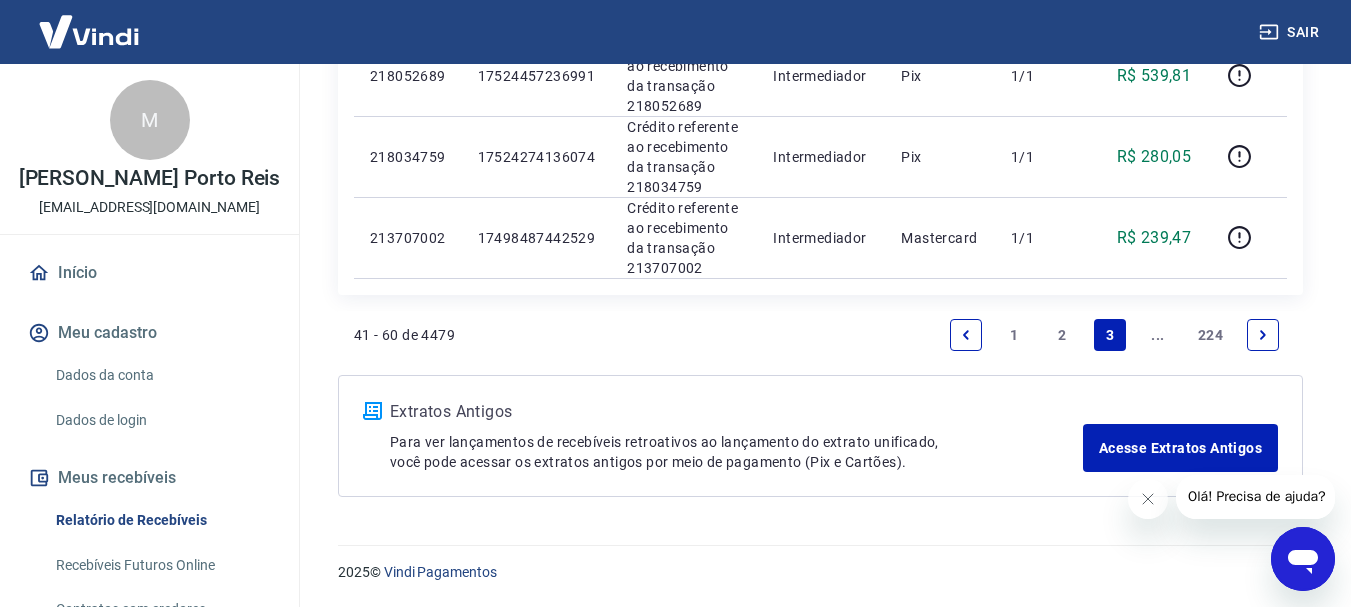 scroll, scrollTop: 2062, scrollLeft: 0, axis: vertical 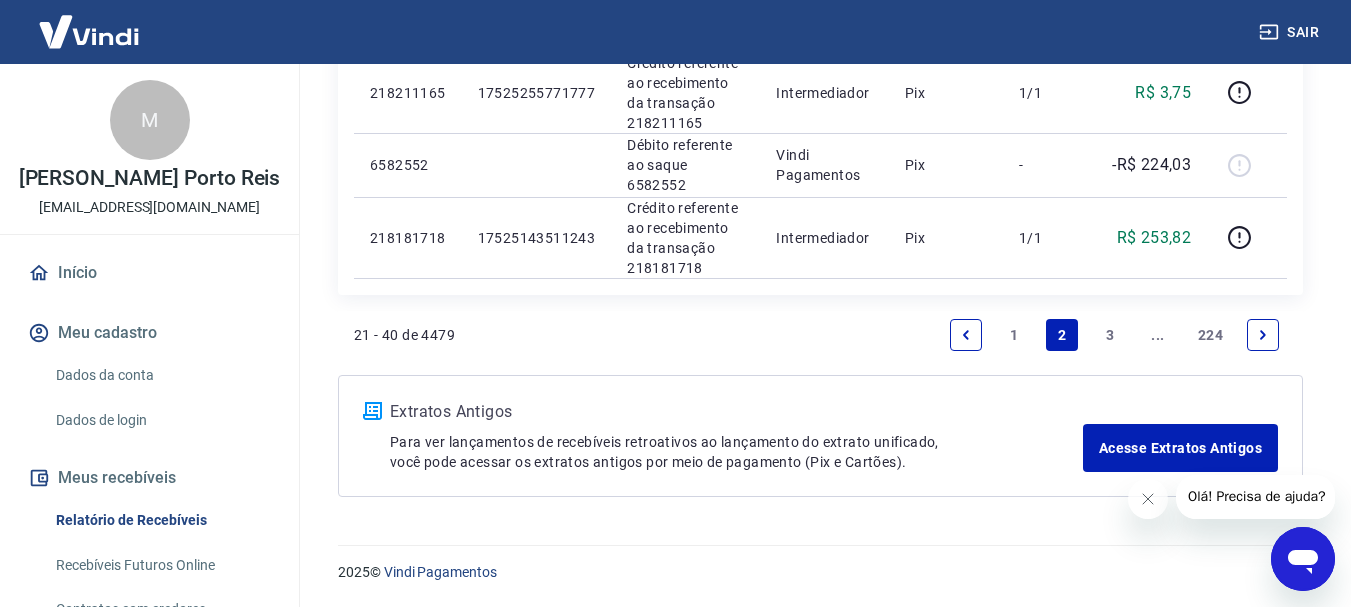 click 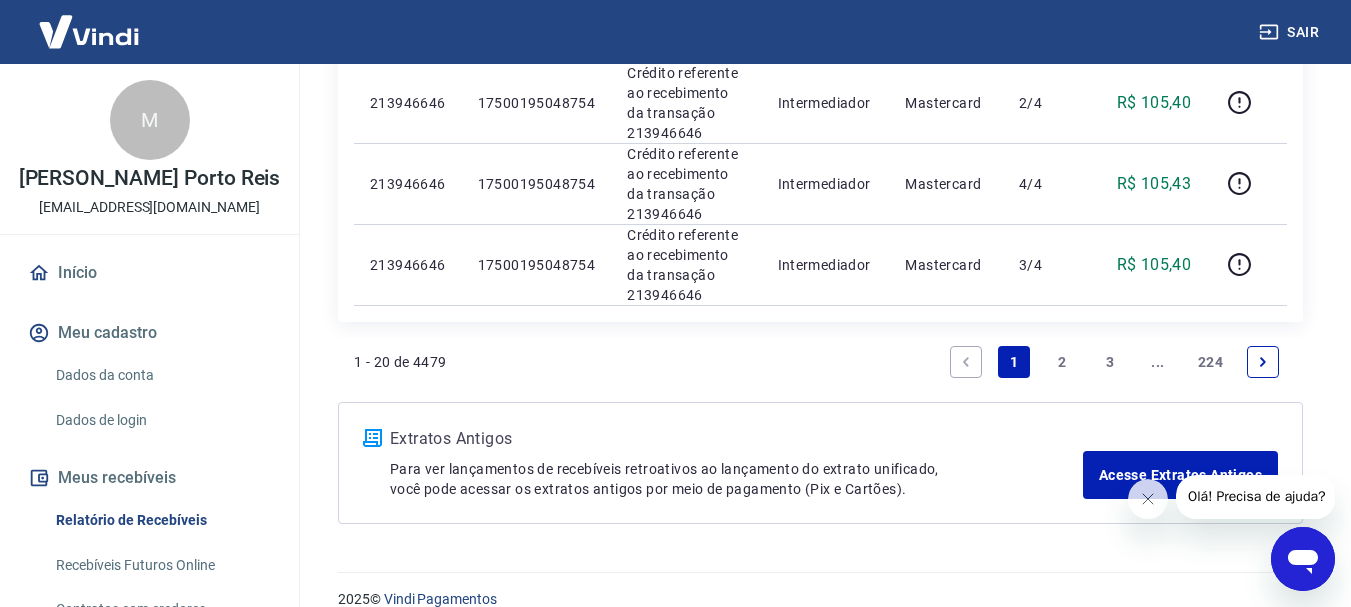 scroll, scrollTop: 1902, scrollLeft: 0, axis: vertical 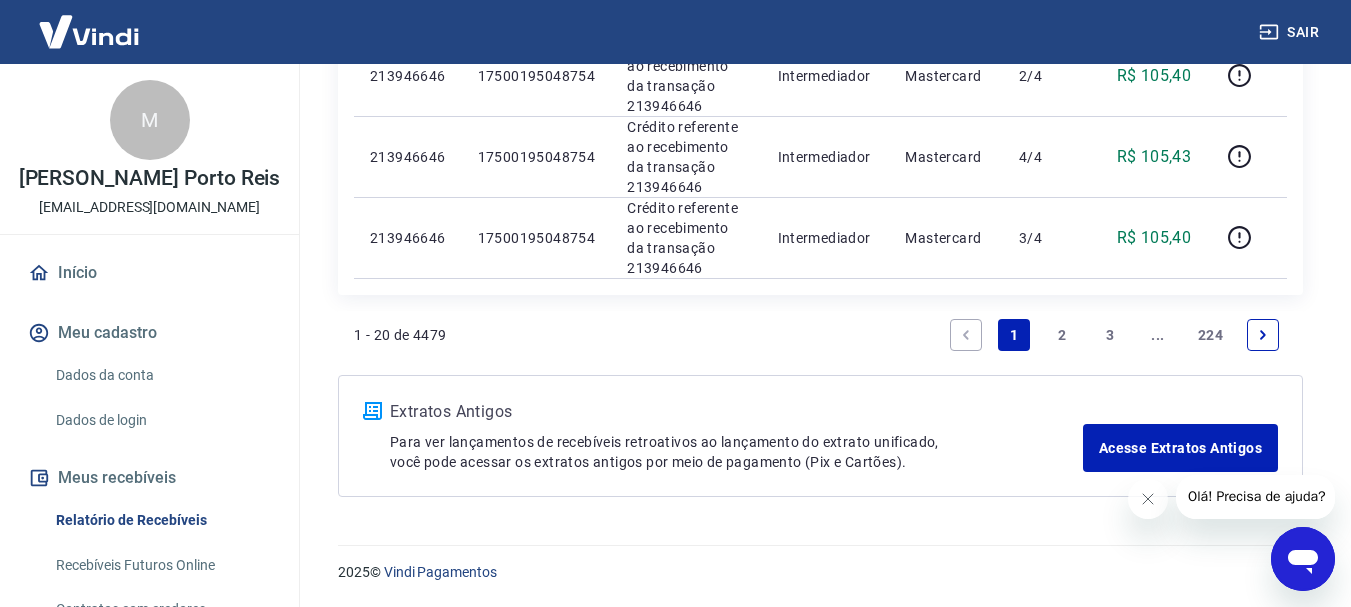 click 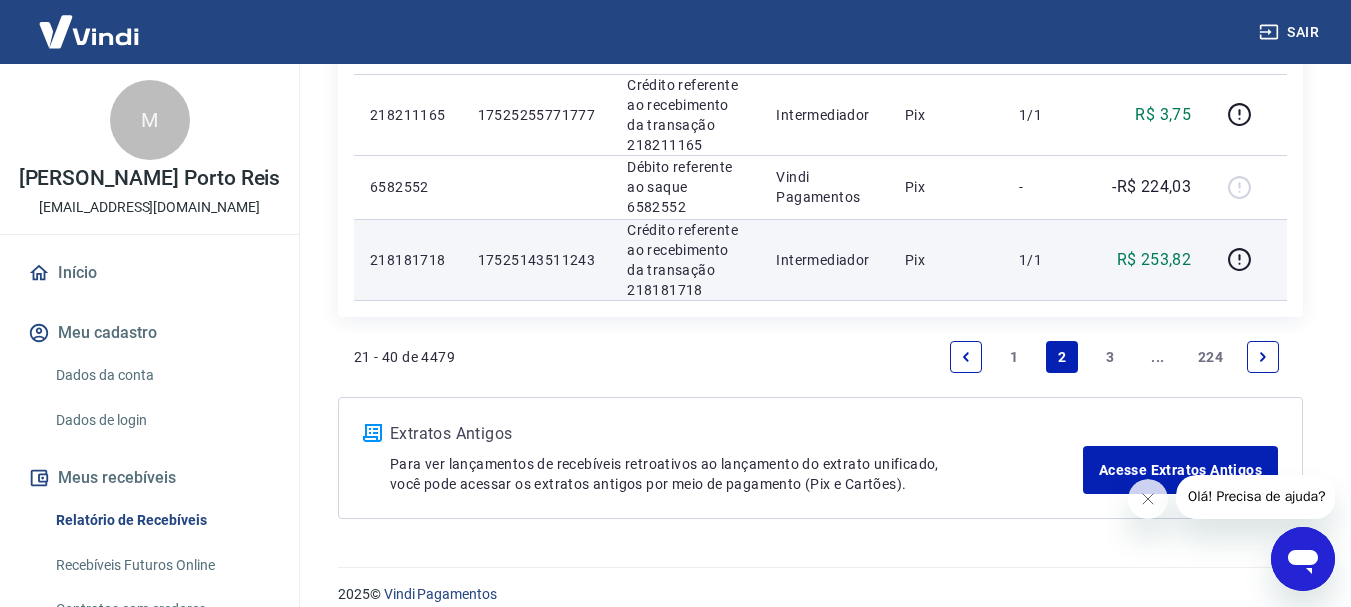 scroll, scrollTop: 1862, scrollLeft: 0, axis: vertical 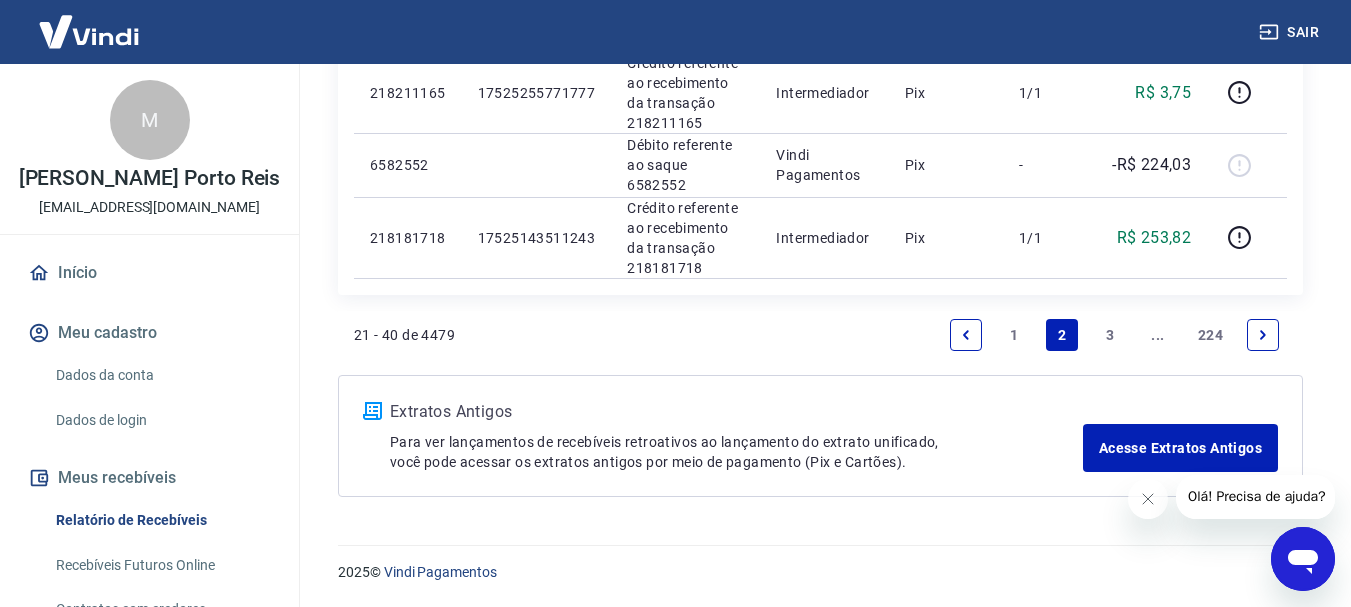 click 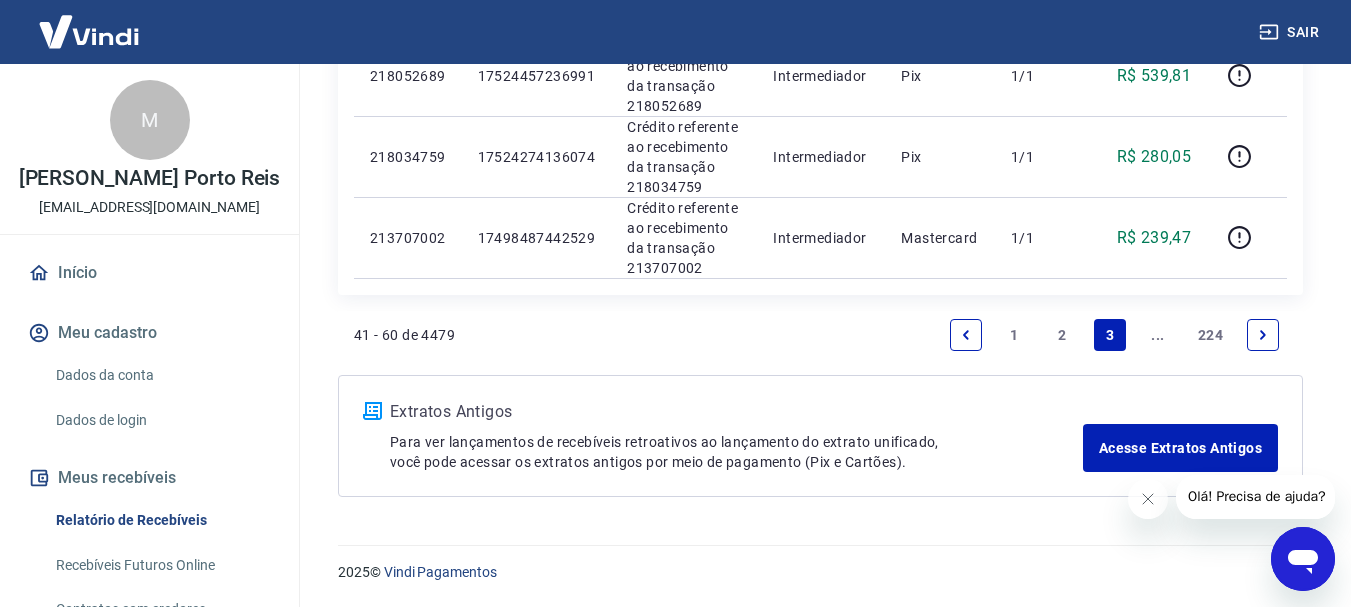 scroll, scrollTop: 2000, scrollLeft: 0, axis: vertical 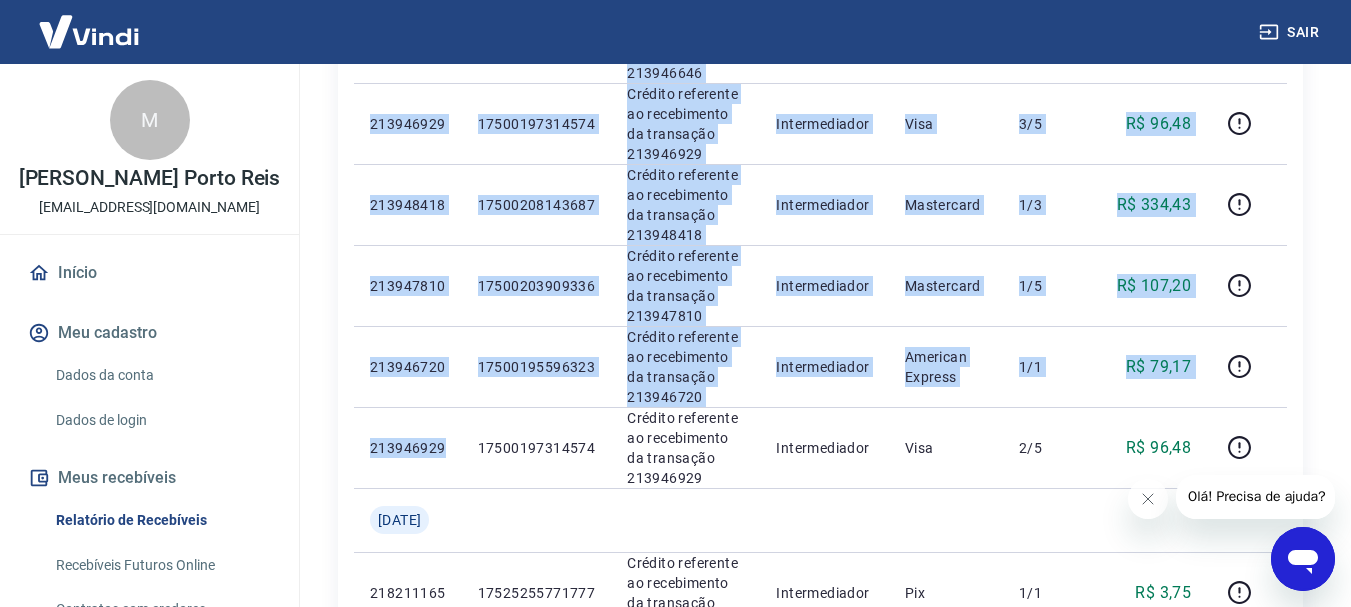 drag, startPoint x: 449, startPoint y: 447, endPoint x: 326, endPoint y: 446, distance: 123.00407 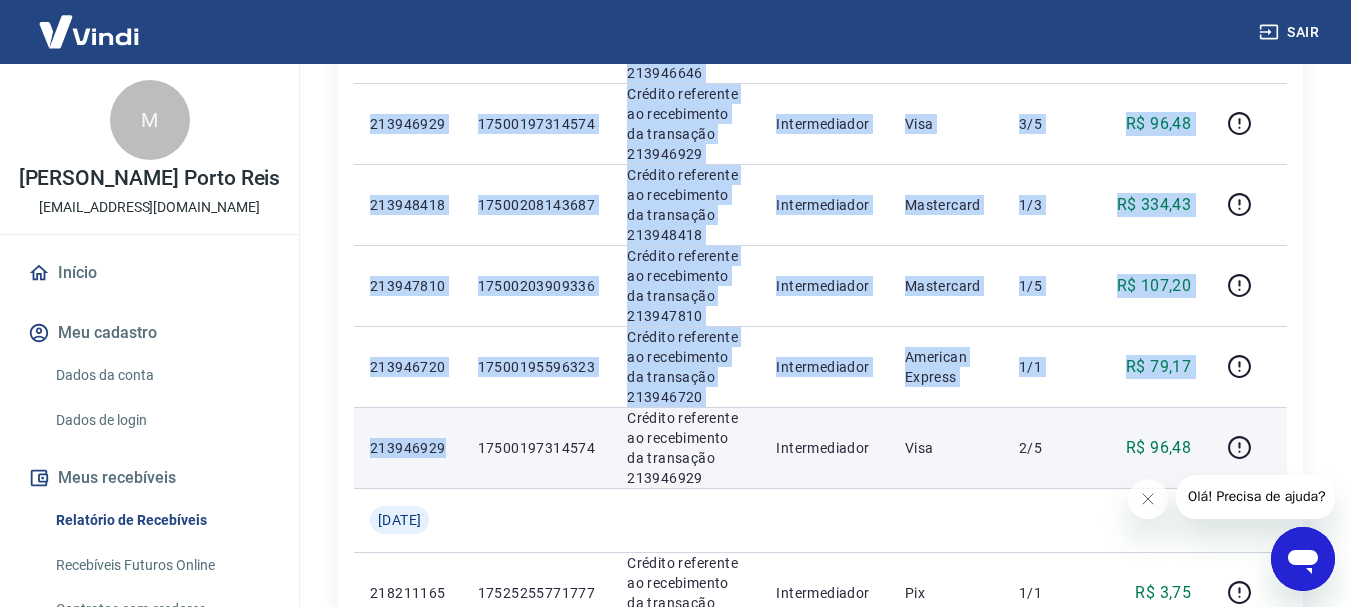 click on "213946929" at bounding box center (408, 448) 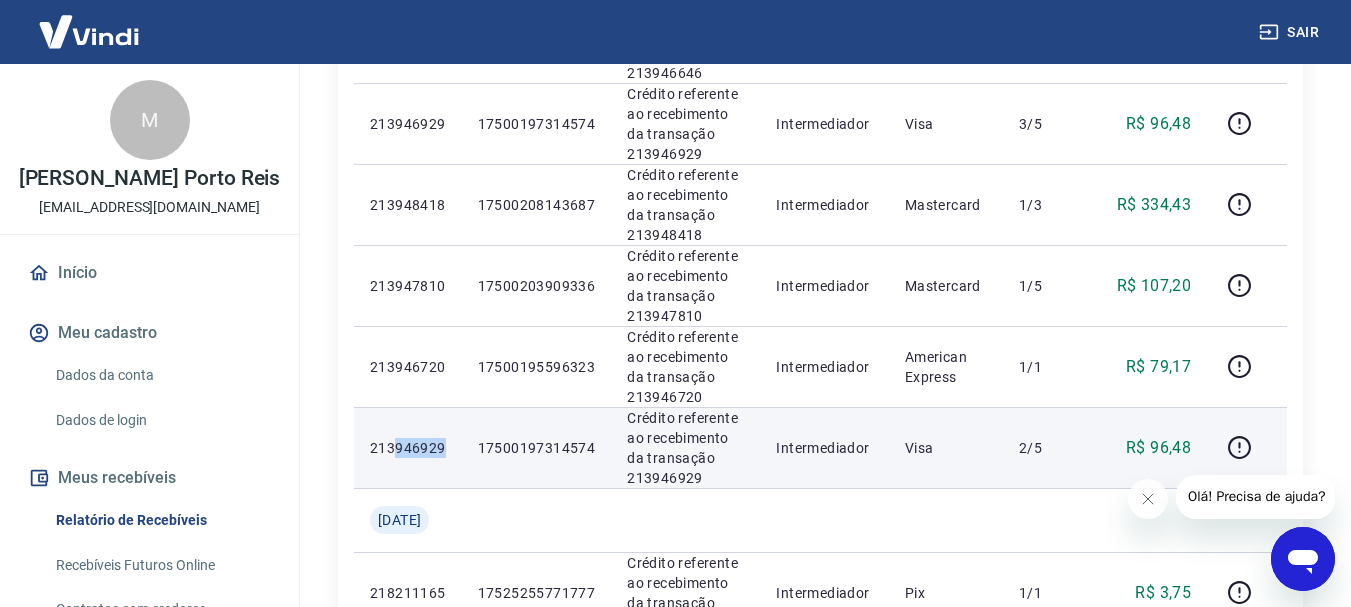 click on "213946929" at bounding box center (408, 448) 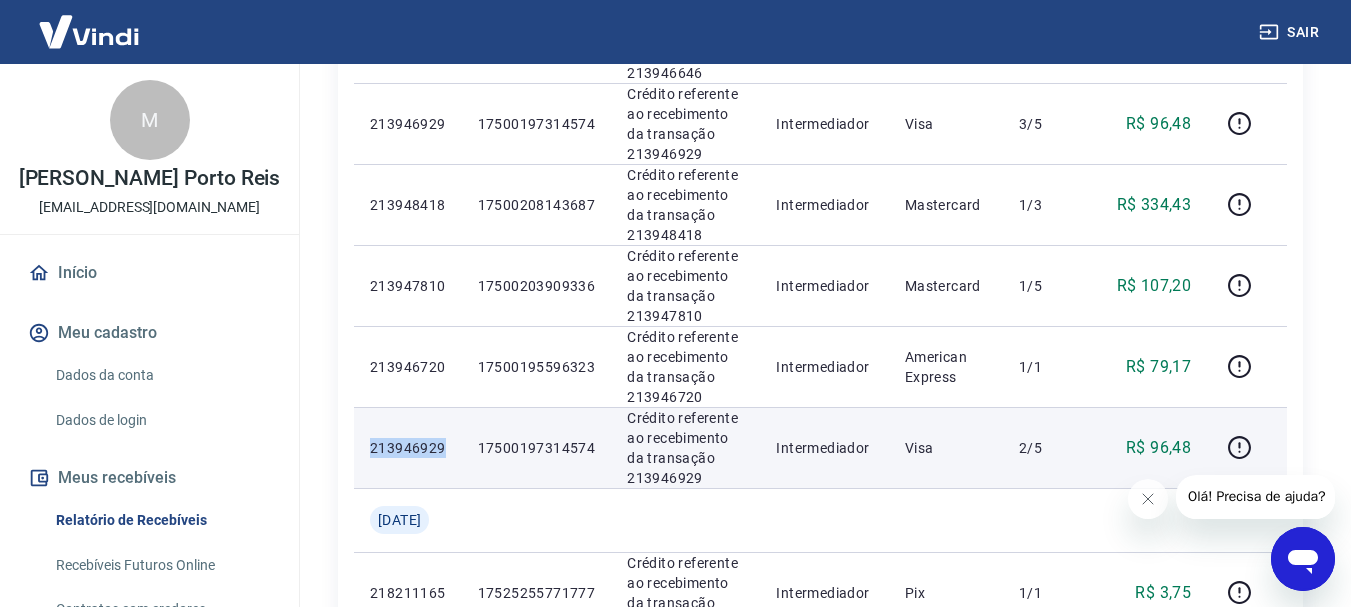 click on "213946929" at bounding box center [408, 448] 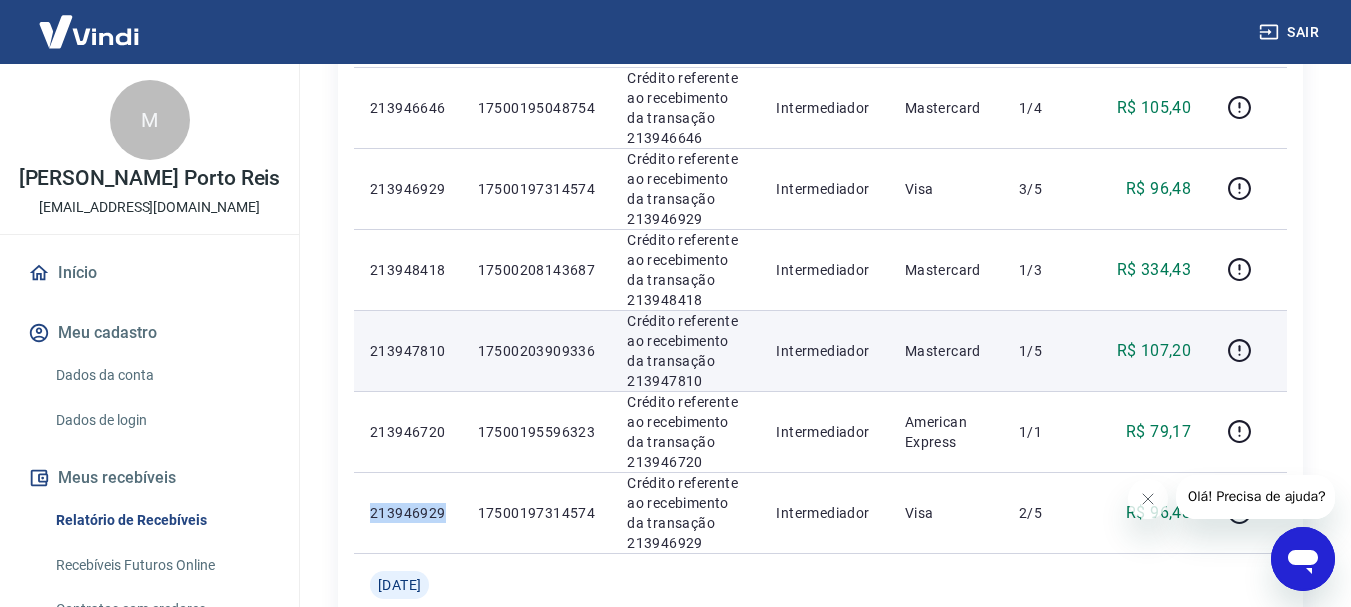 scroll, scrollTop: 1262, scrollLeft: 0, axis: vertical 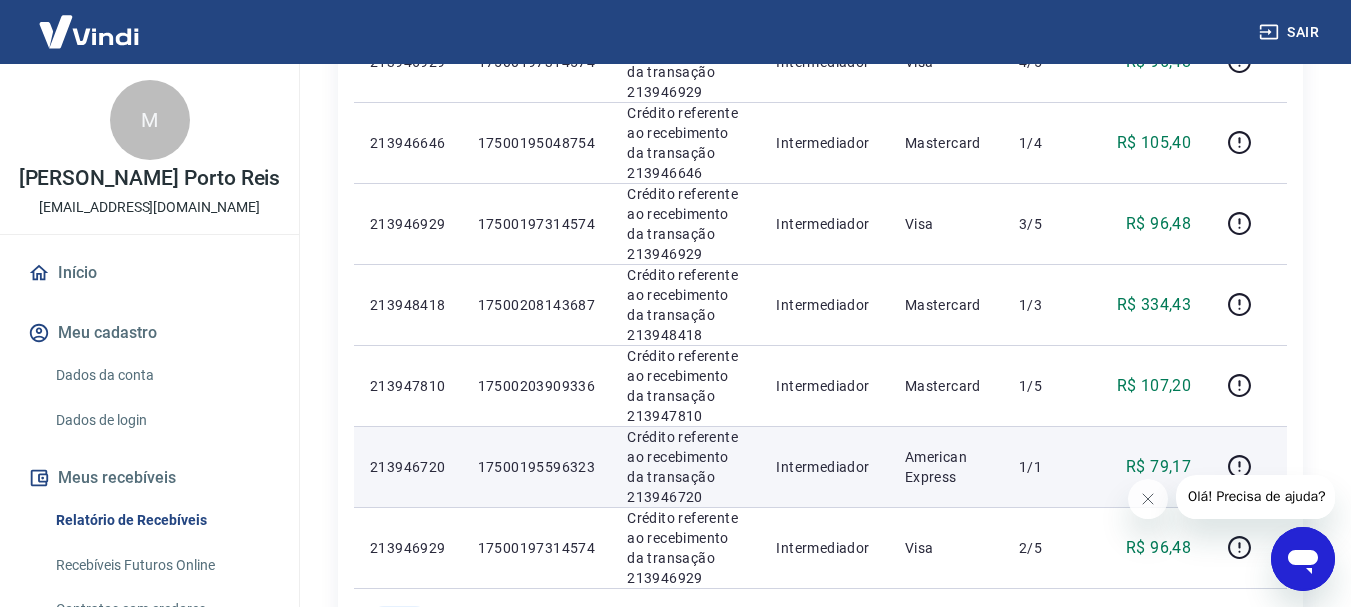click on "213946720" at bounding box center [408, 467] 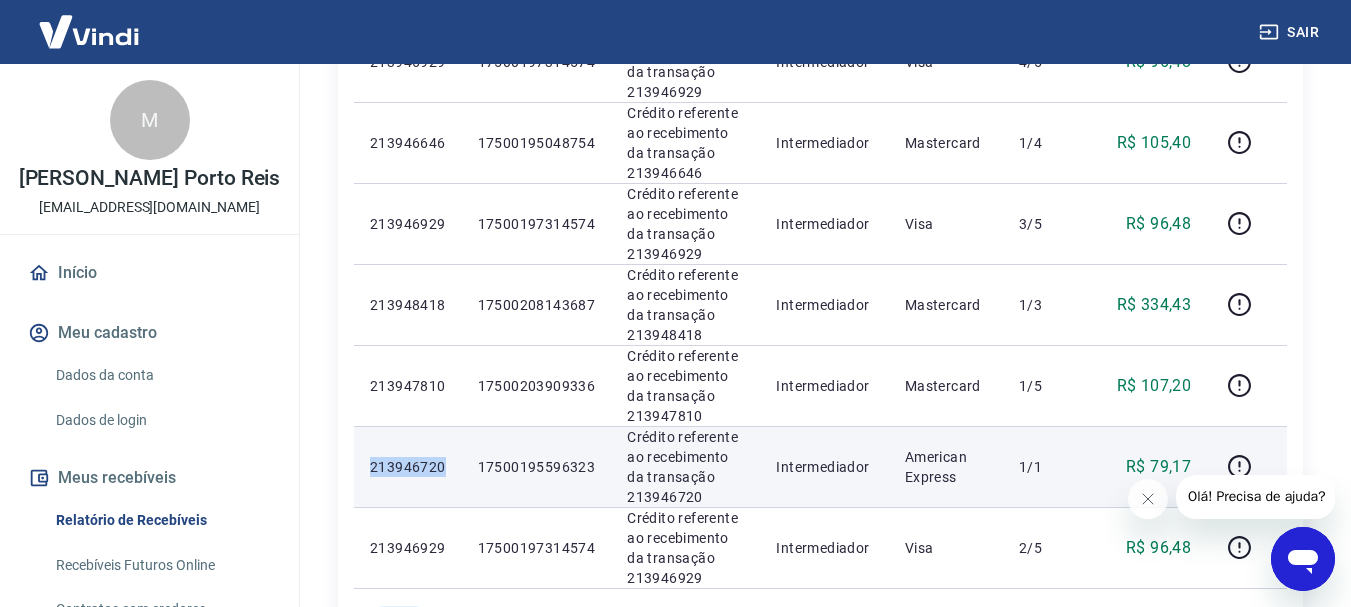 click on "213946720" at bounding box center (408, 467) 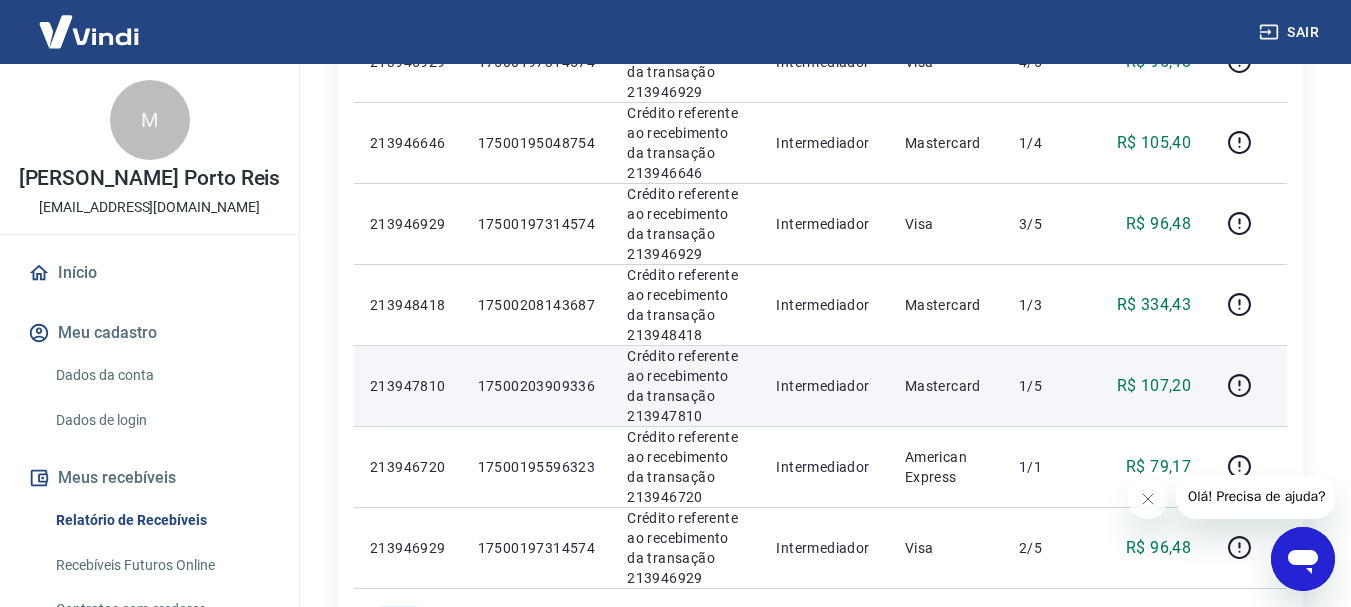 click on "213947810" at bounding box center [408, 385] 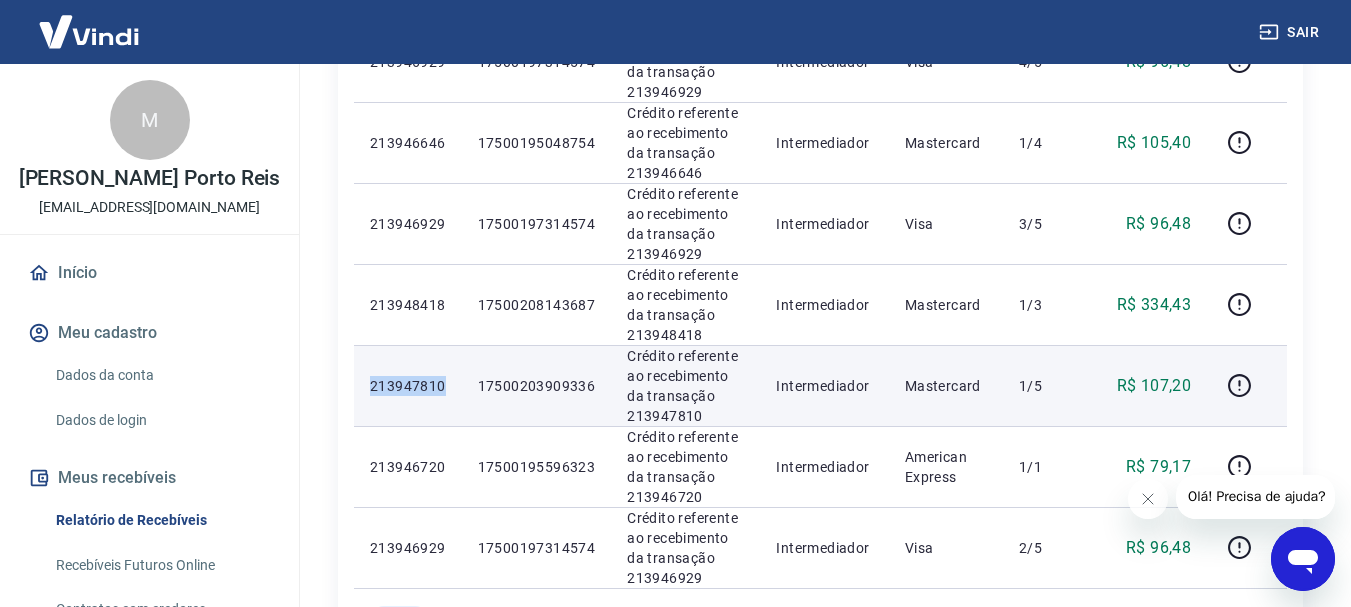 click on "213947810" at bounding box center (408, 385) 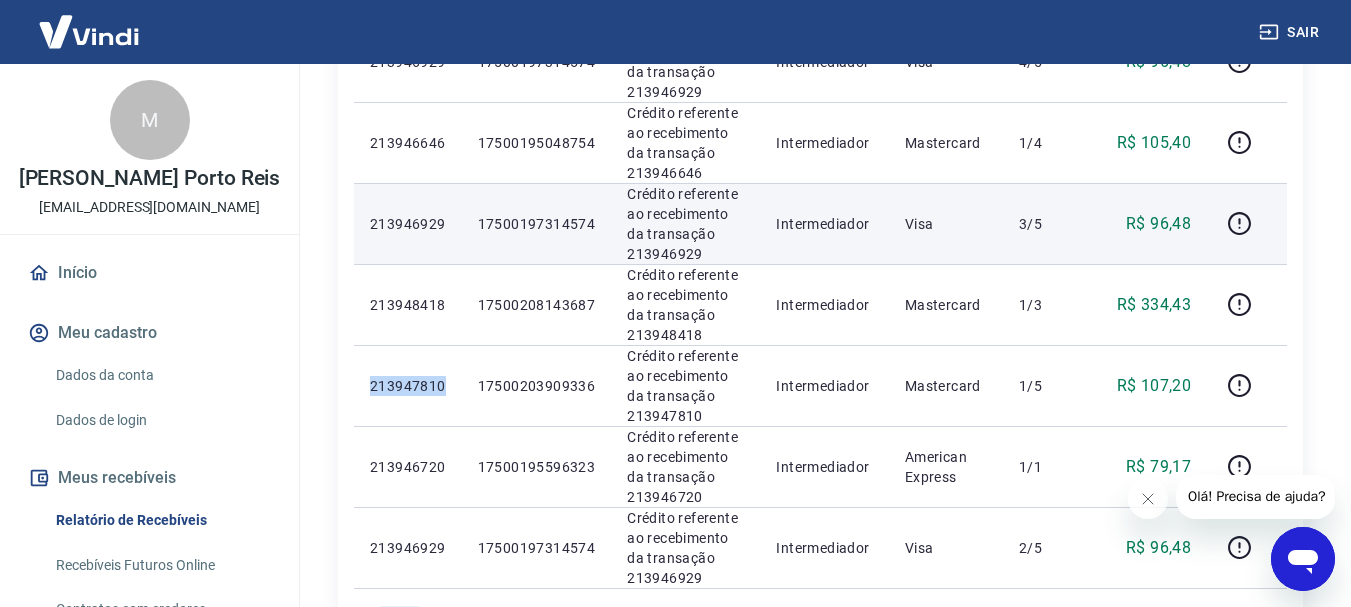 copy on "213947810" 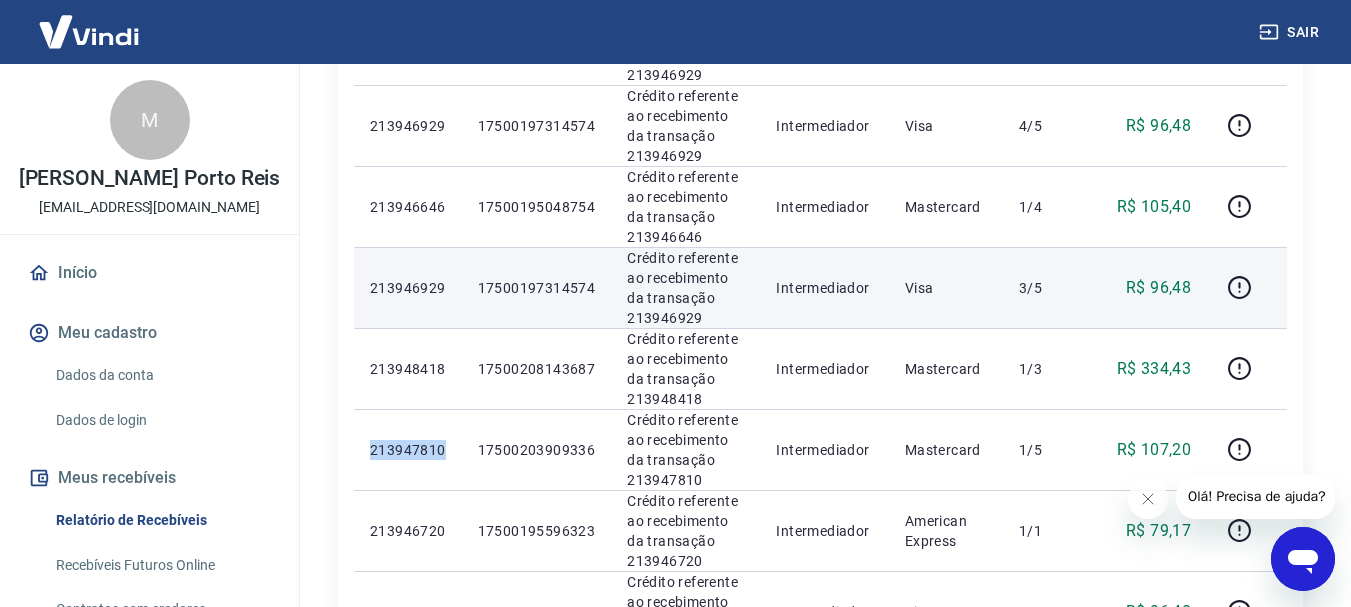 scroll, scrollTop: 1162, scrollLeft: 0, axis: vertical 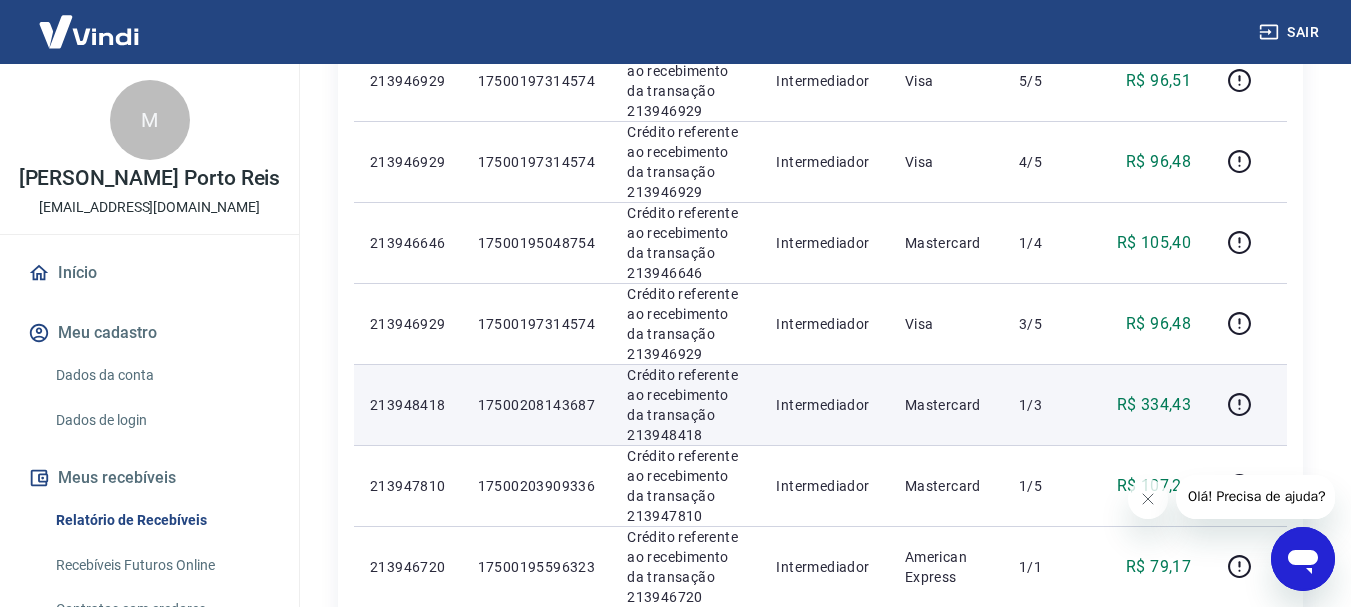 click on "213948418" at bounding box center [408, 405] 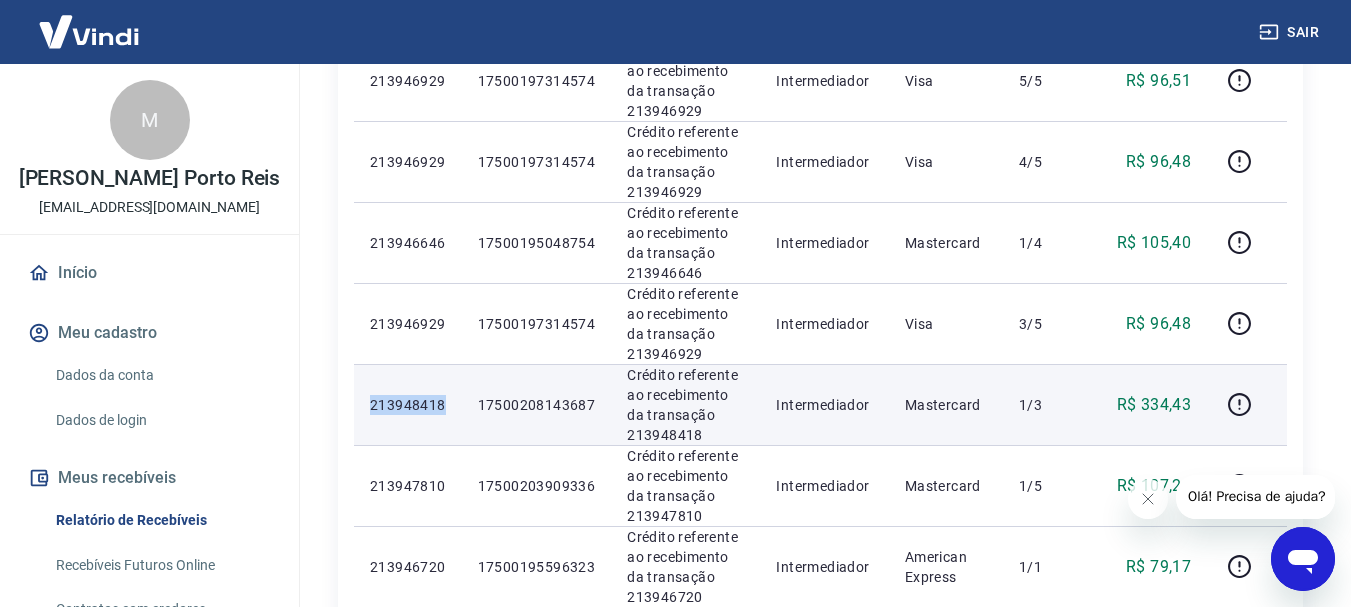 click on "213948418" at bounding box center (408, 405) 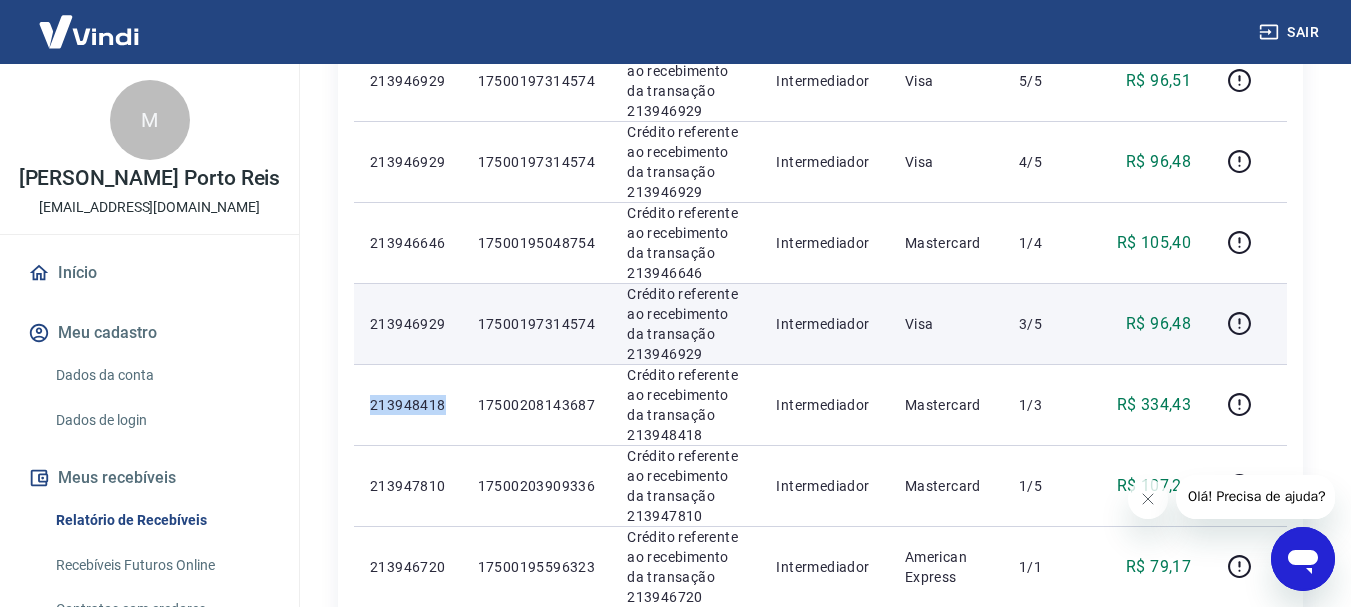 copy on "213948418" 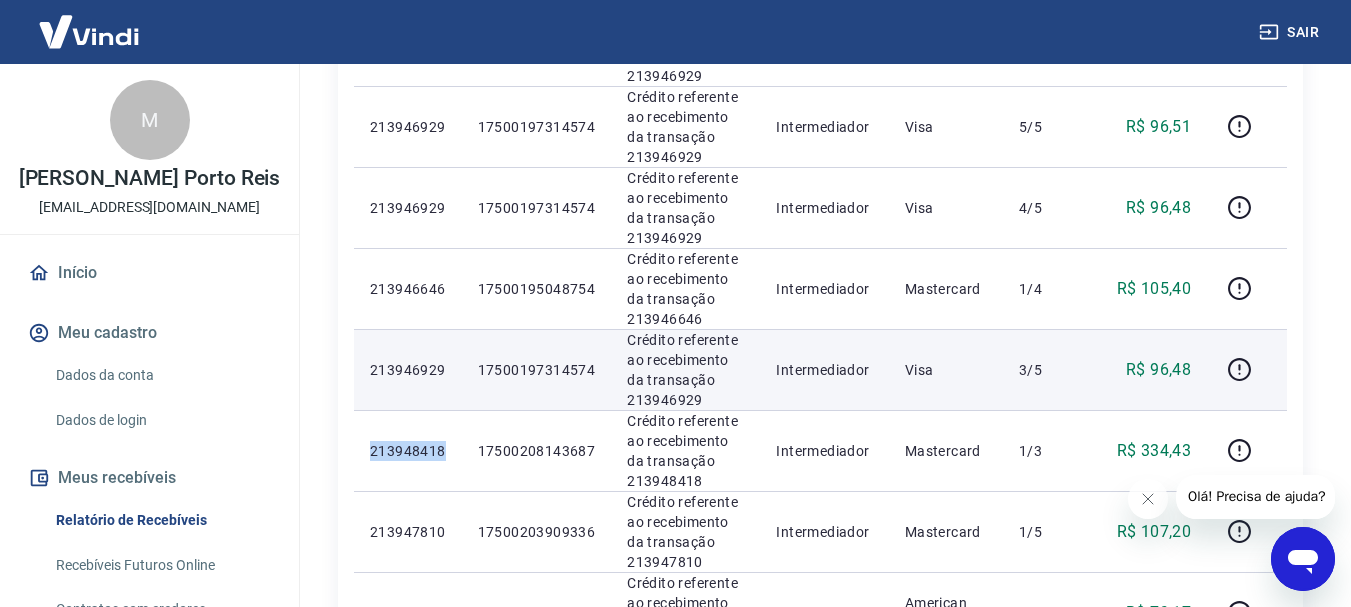 scroll, scrollTop: 1162, scrollLeft: 0, axis: vertical 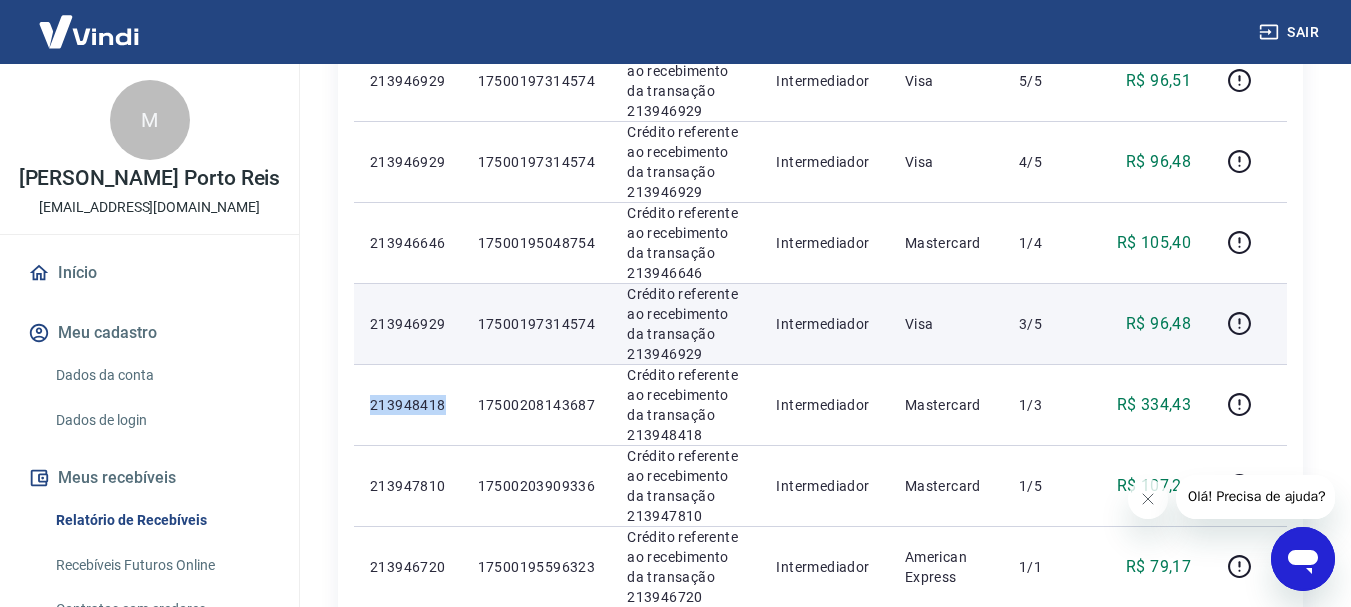 copy on "213948418" 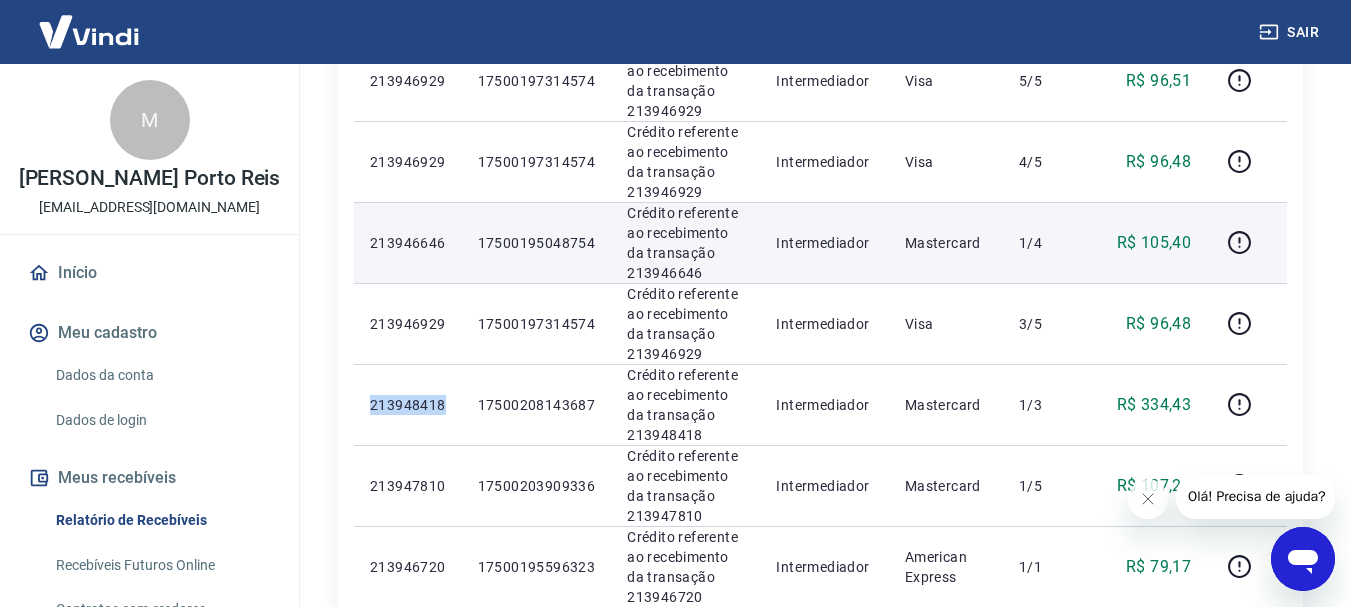 scroll, scrollTop: 1062, scrollLeft: 0, axis: vertical 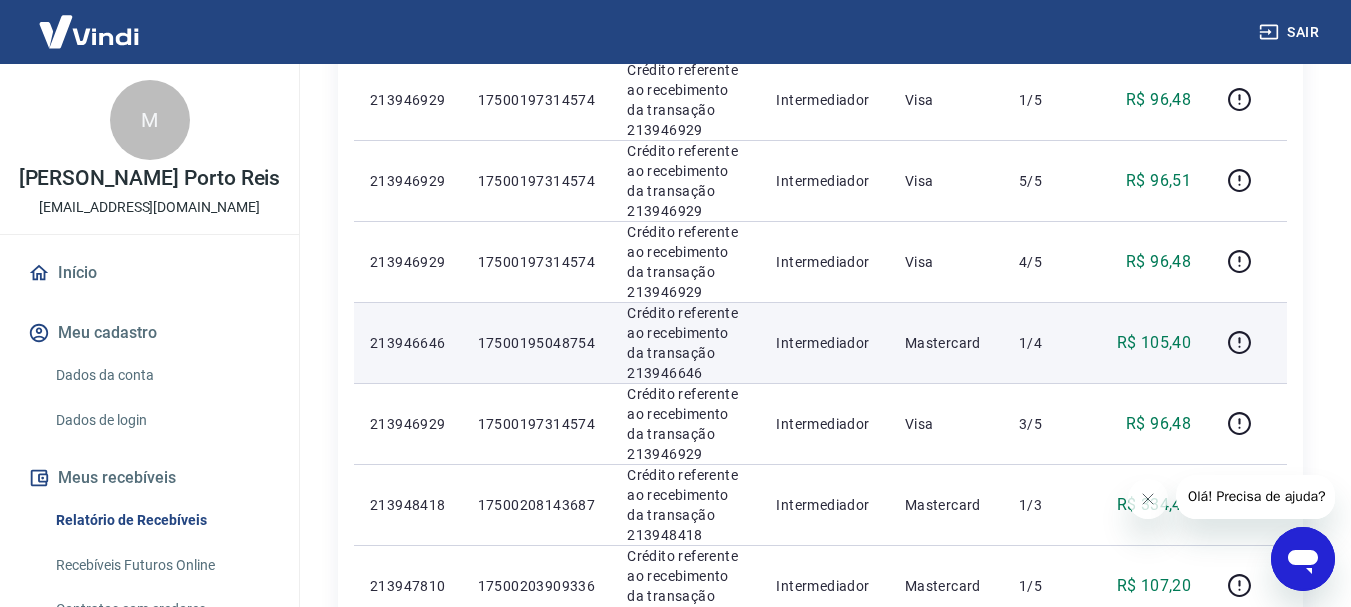 click on "213946646" at bounding box center (408, 343) 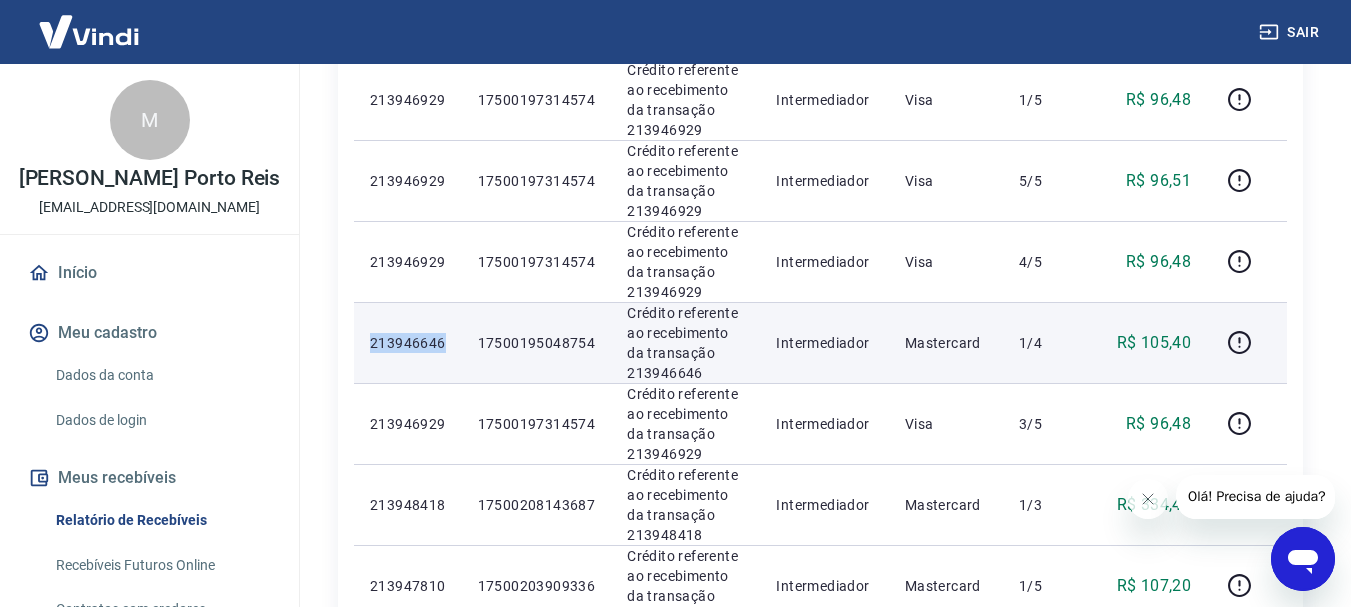 click on "213946646" at bounding box center (408, 343) 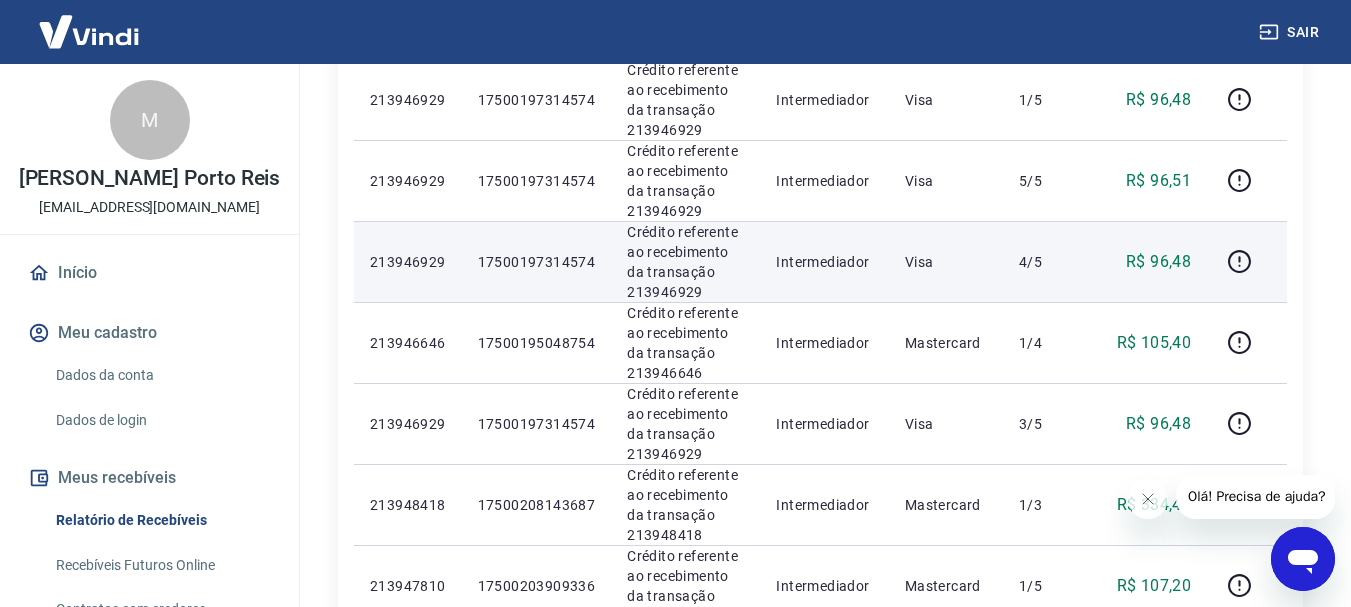 click on "213946929" at bounding box center (408, 262) 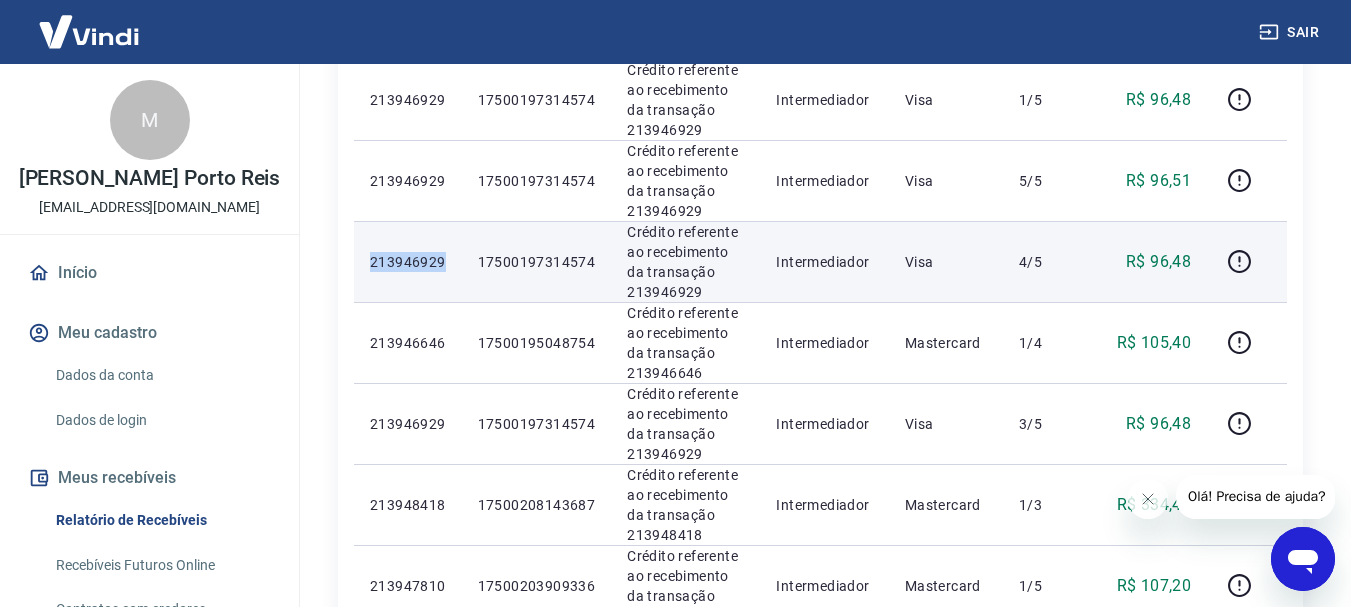 click on "213946929" at bounding box center [408, 262] 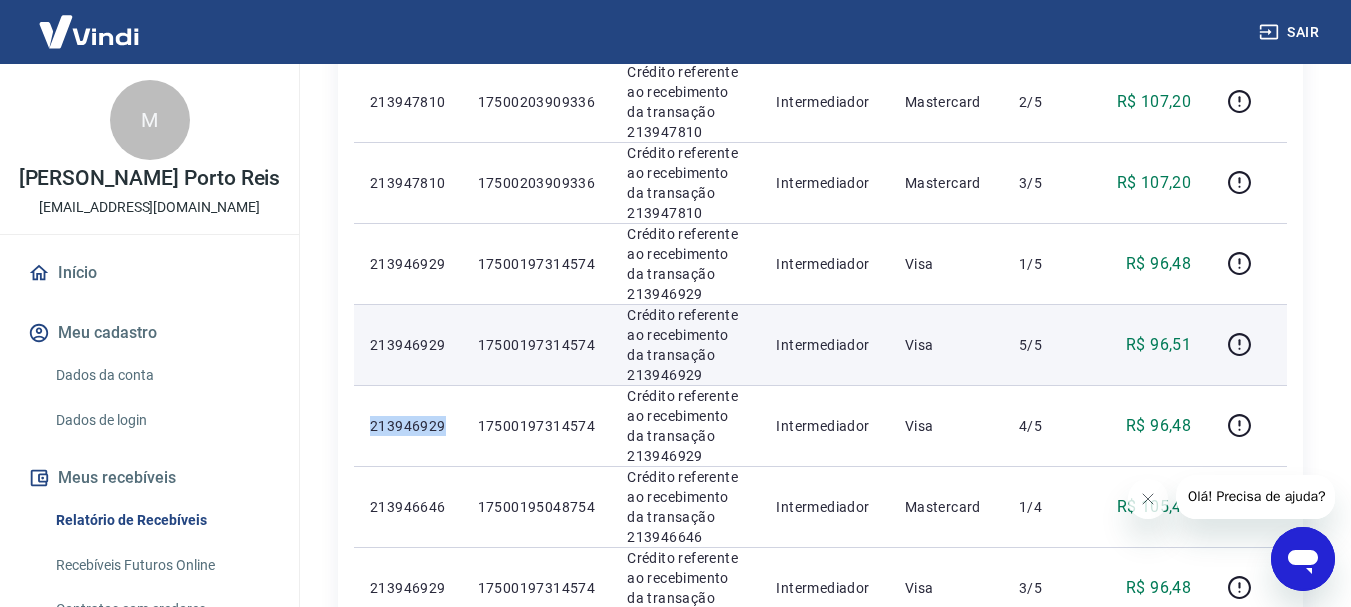 scroll, scrollTop: 862, scrollLeft: 0, axis: vertical 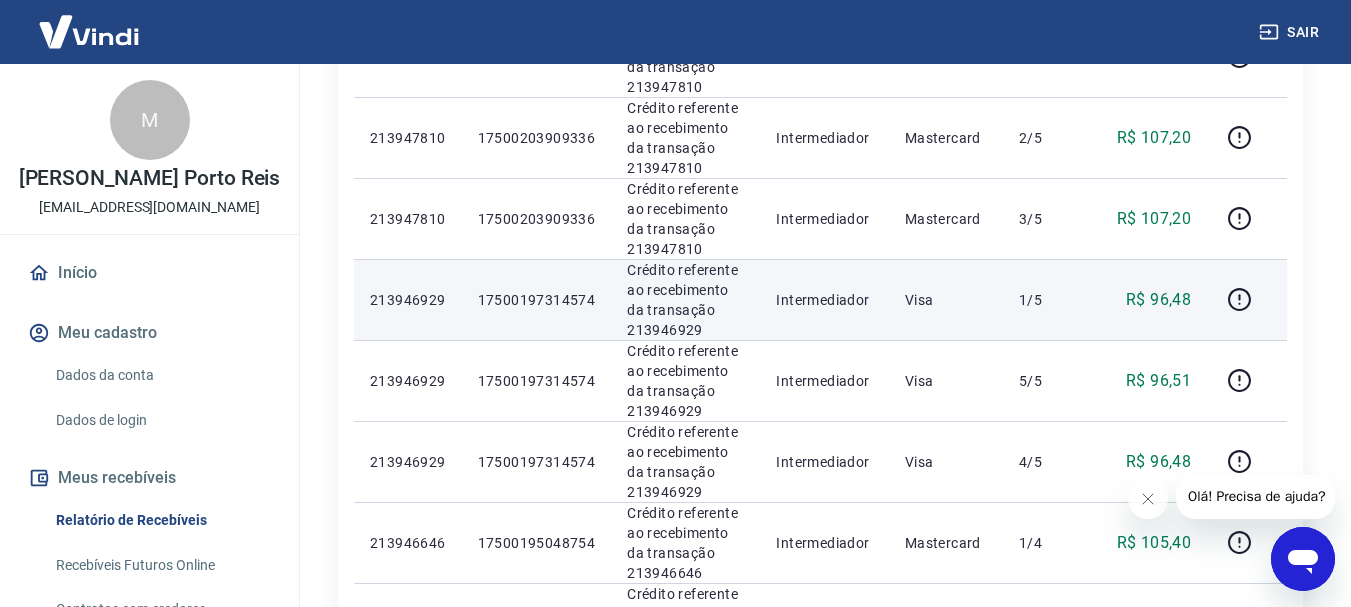 click on "213946929" at bounding box center (408, 300) 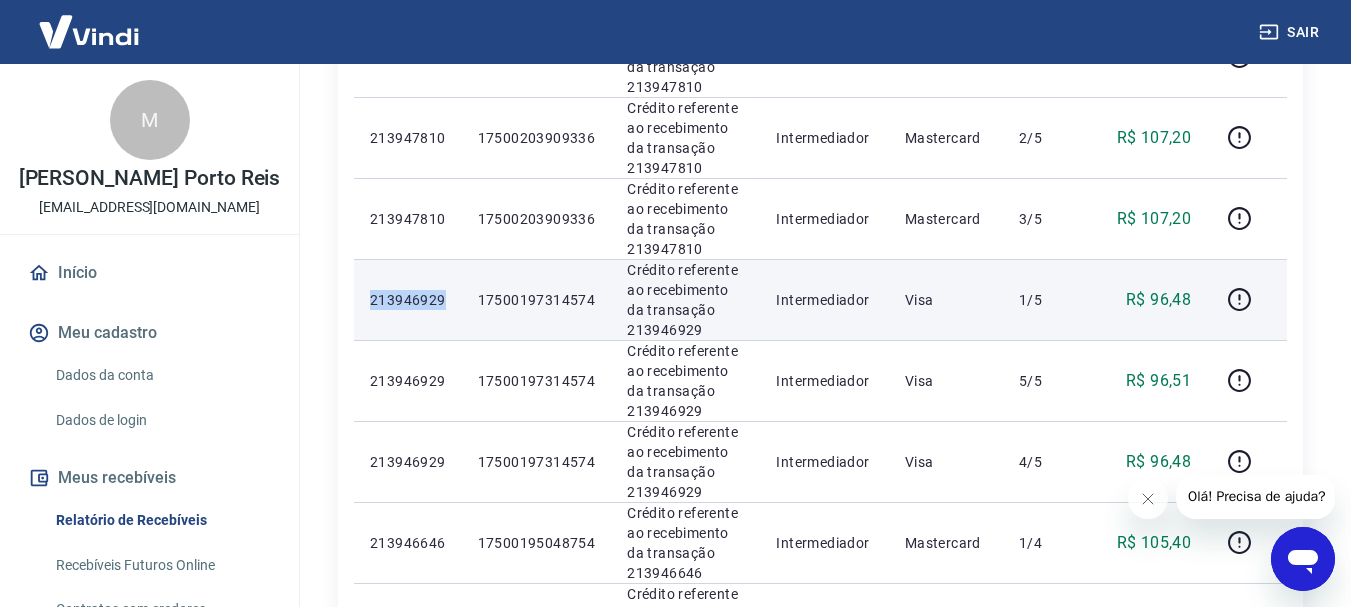 click on "213946929" at bounding box center (408, 300) 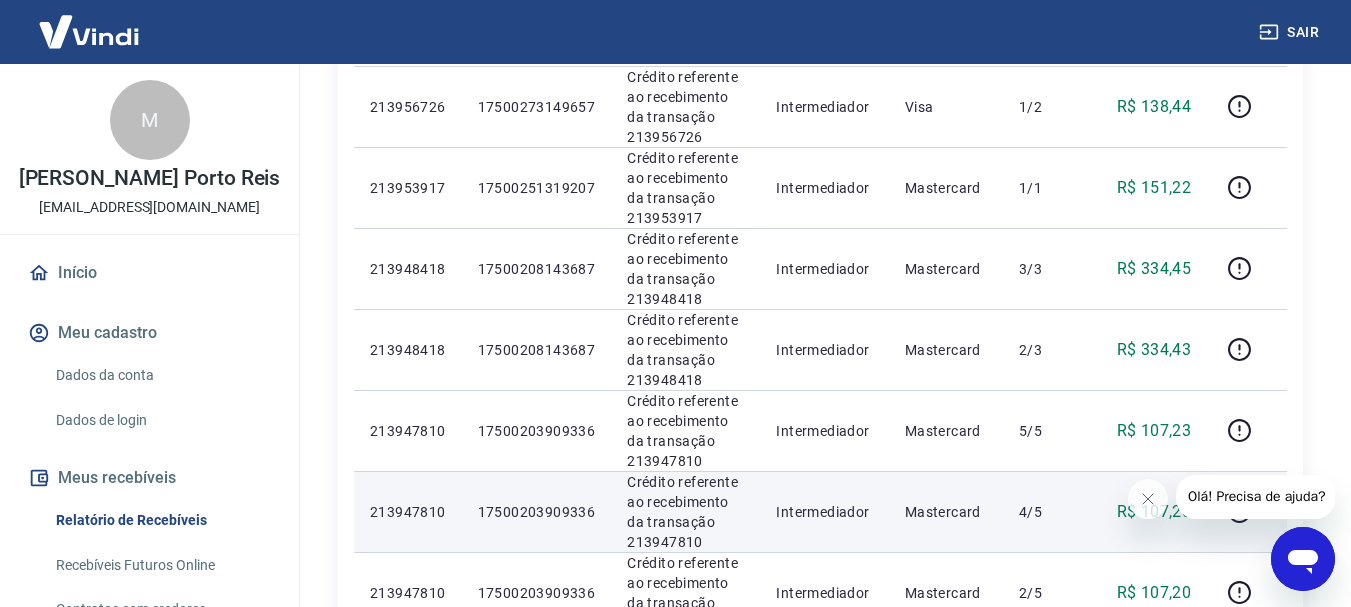 scroll, scrollTop: 362, scrollLeft: 0, axis: vertical 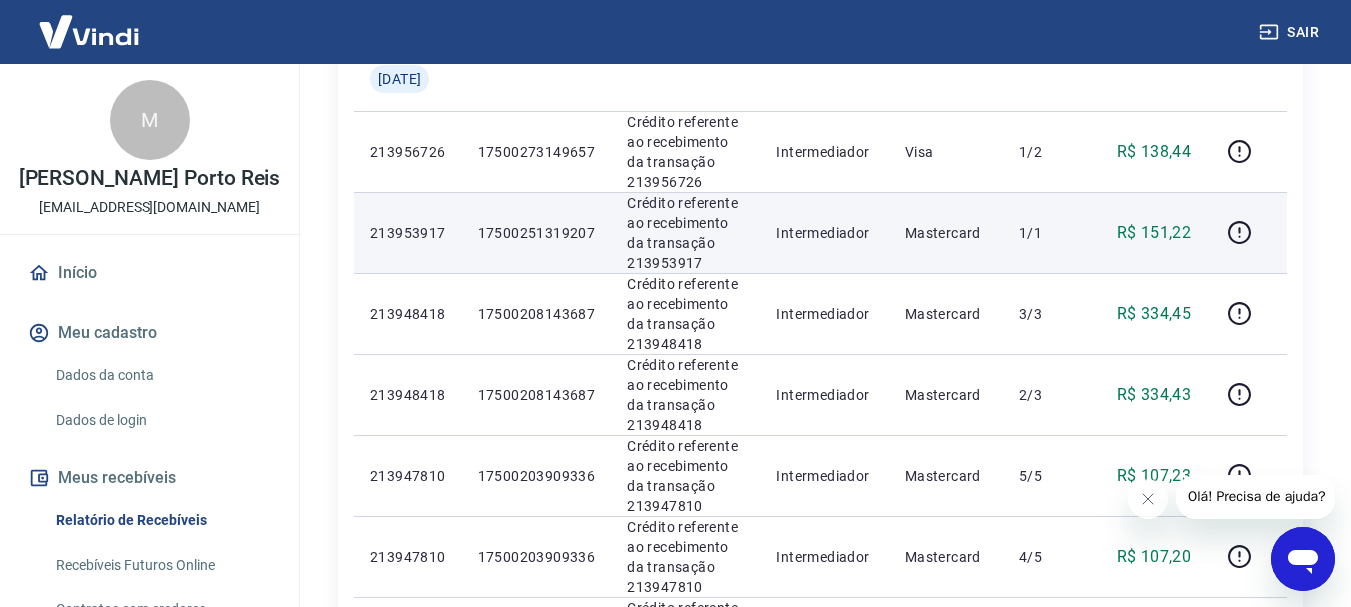 click on "213953917" at bounding box center [408, 233] 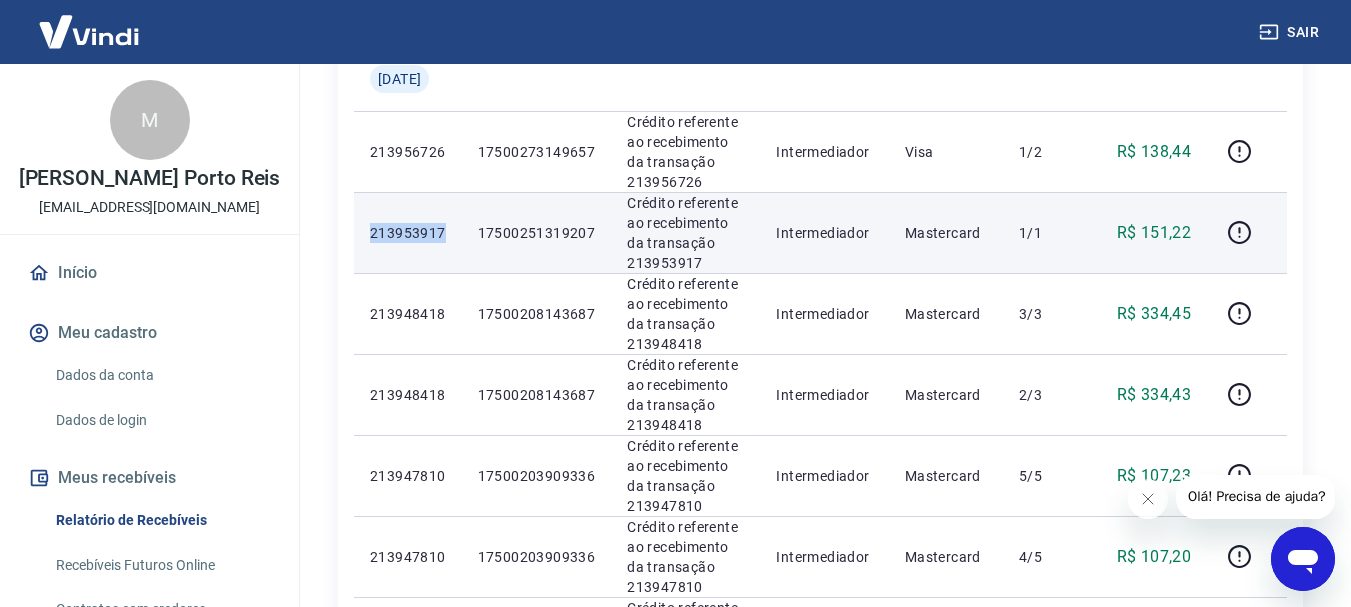 click on "213953917" at bounding box center (408, 233) 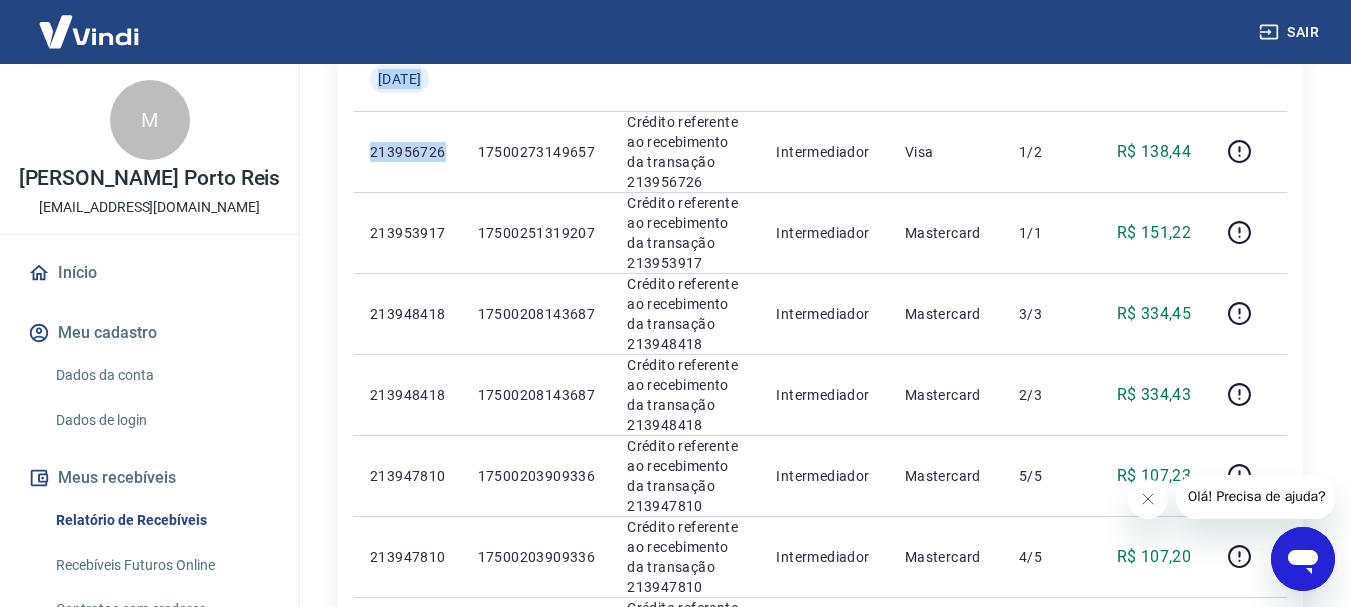 drag, startPoint x: 441, startPoint y: 143, endPoint x: 348, endPoint y: 157, distance: 94.04786 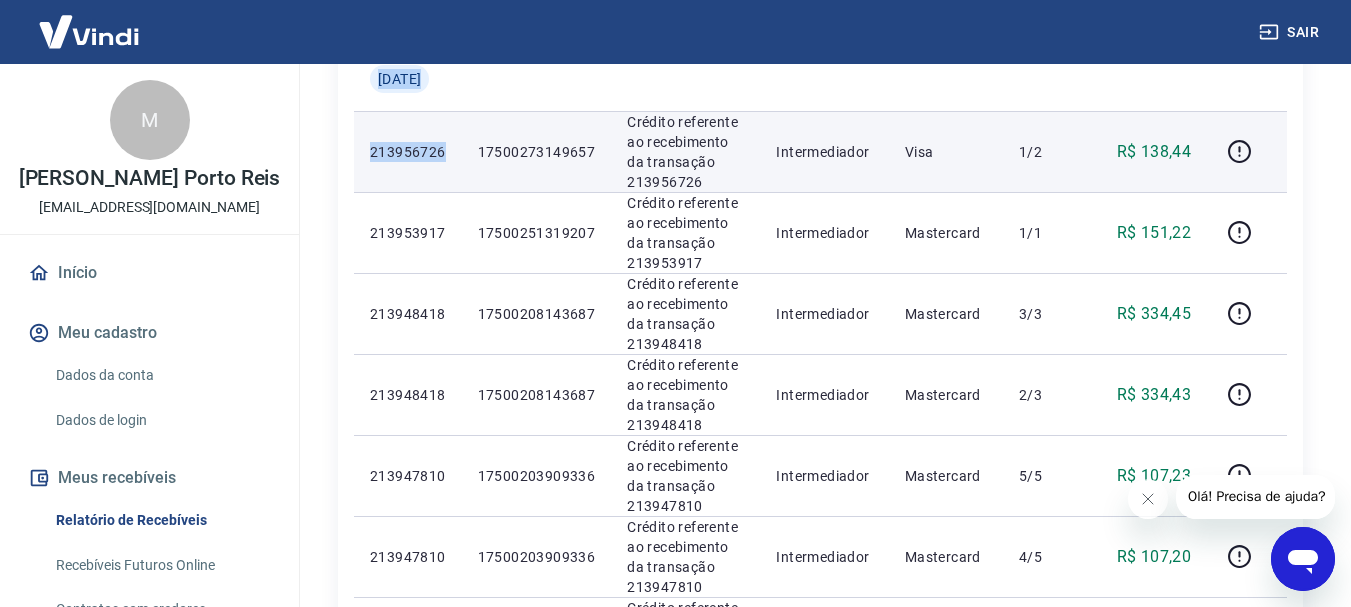 click on "213956726" at bounding box center (408, 152) 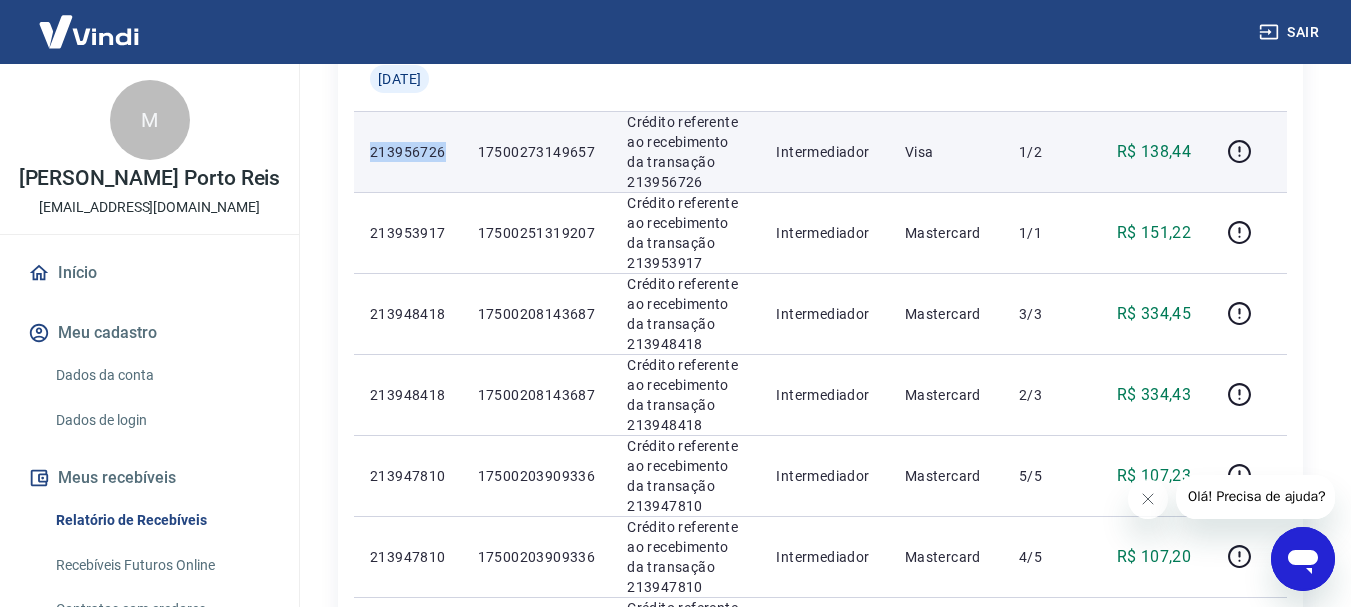 click on "213956726" at bounding box center (408, 152) 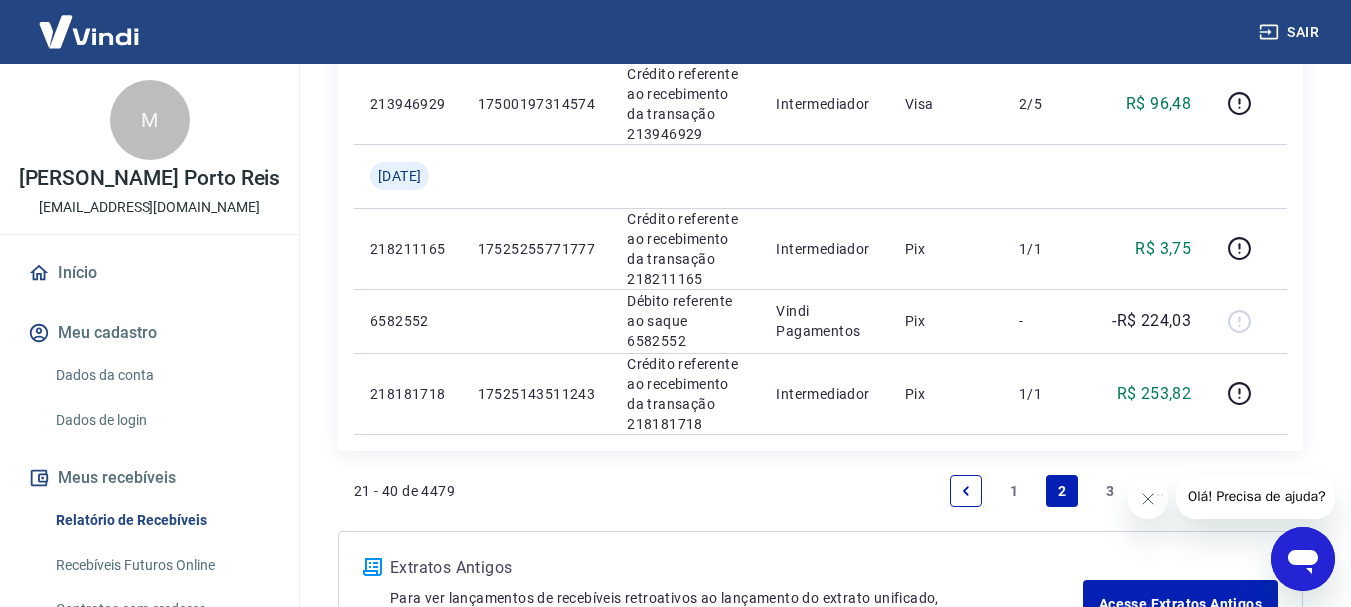 scroll, scrollTop: 1862, scrollLeft: 0, axis: vertical 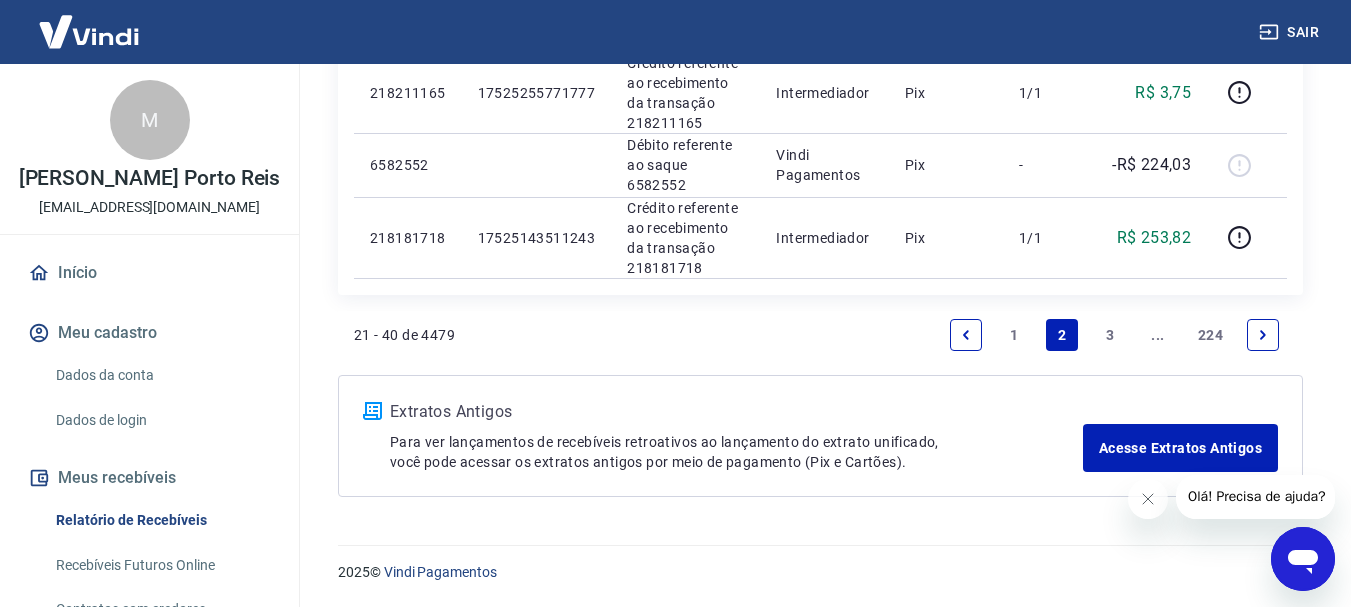click on "1" at bounding box center (1014, 335) 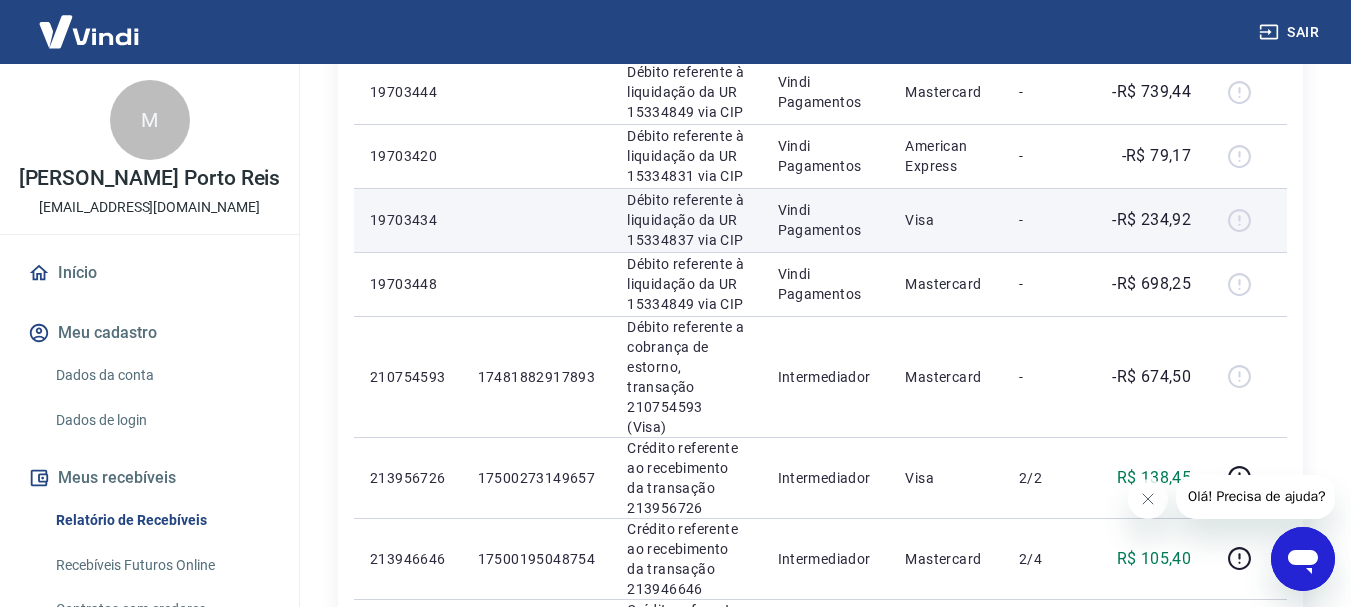 scroll, scrollTop: 1400, scrollLeft: 0, axis: vertical 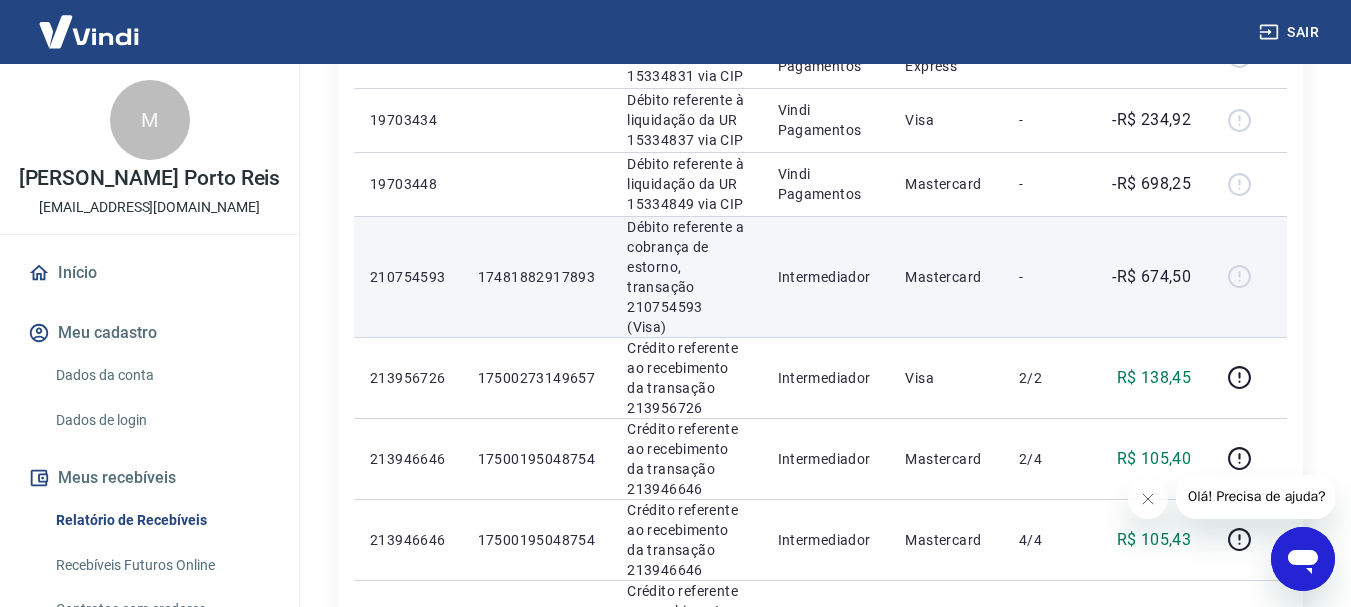 click on "210754593" at bounding box center [408, 277] 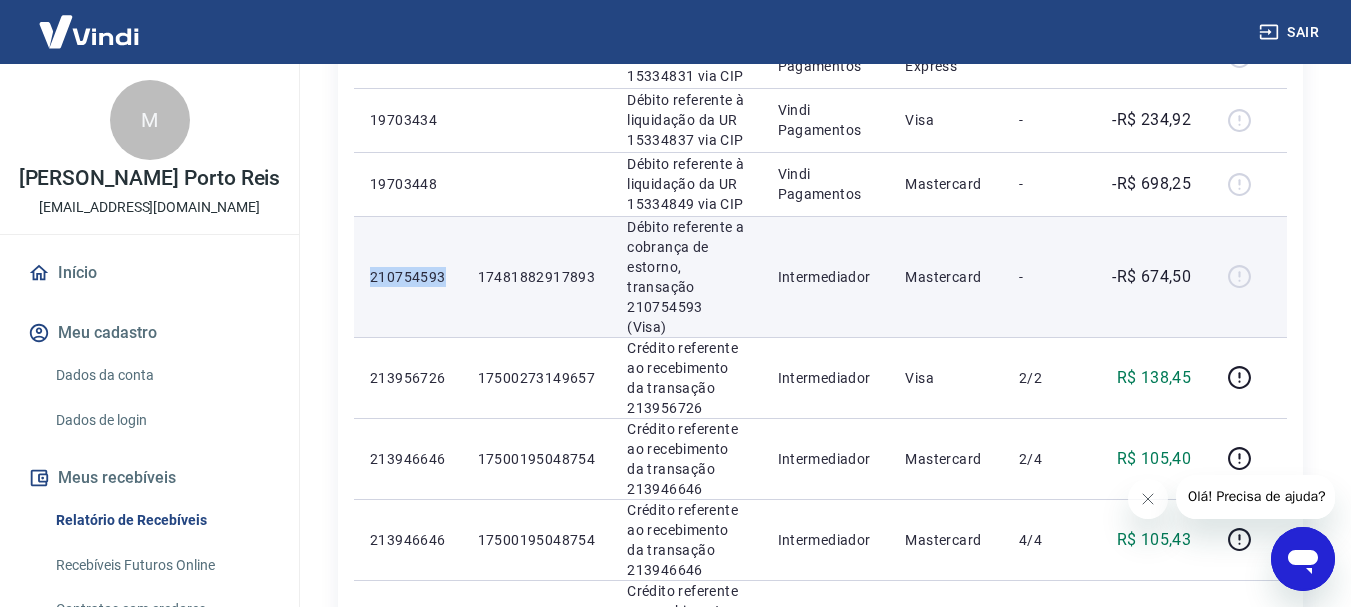 click on "210754593" at bounding box center [408, 277] 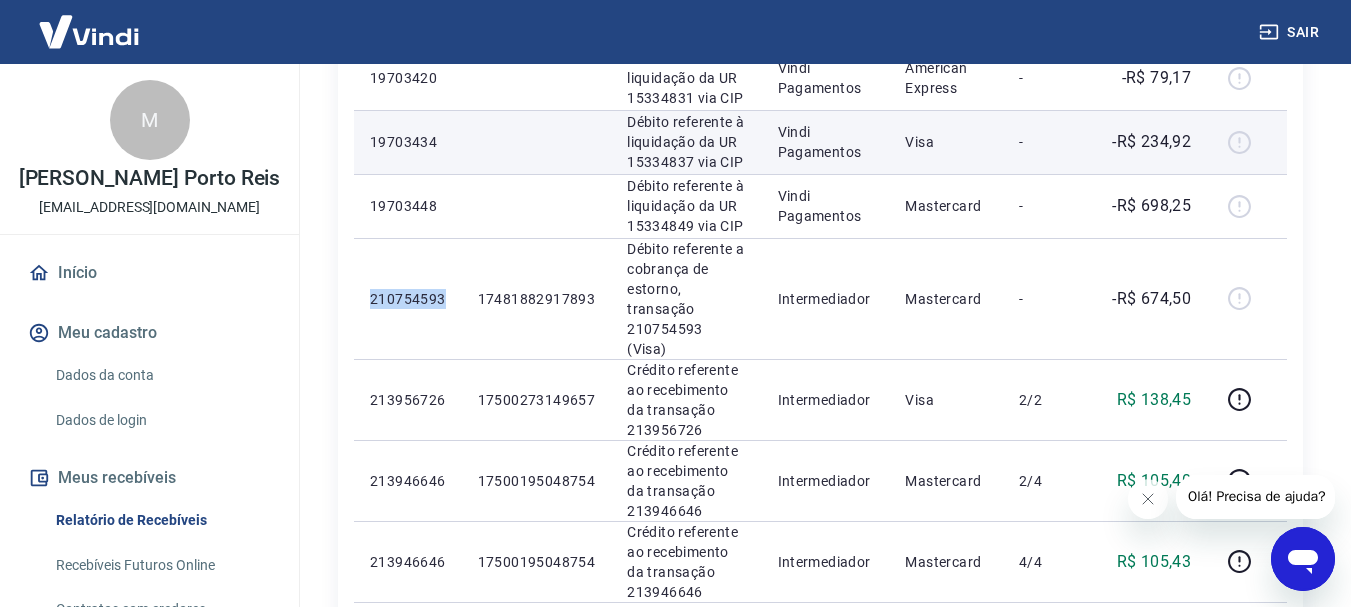 scroll, scrollTop: 1400, scrollLeft: 0, axis: vertical 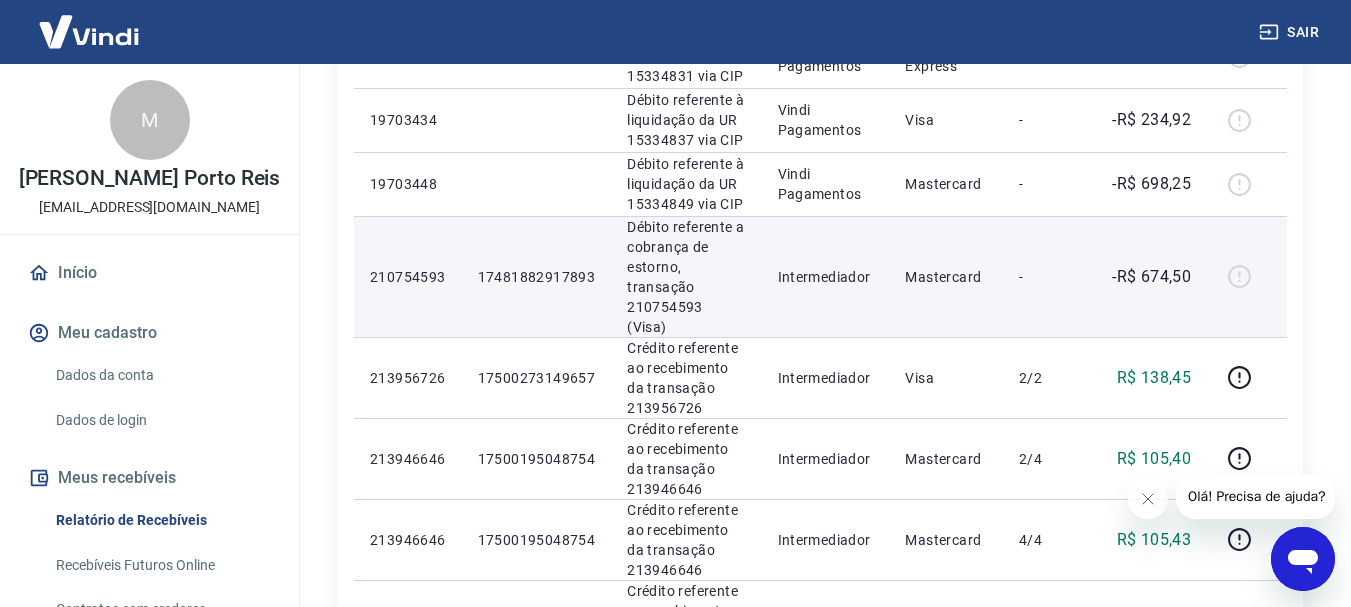 click on "17481882917893" at bounding box center (537, 276) 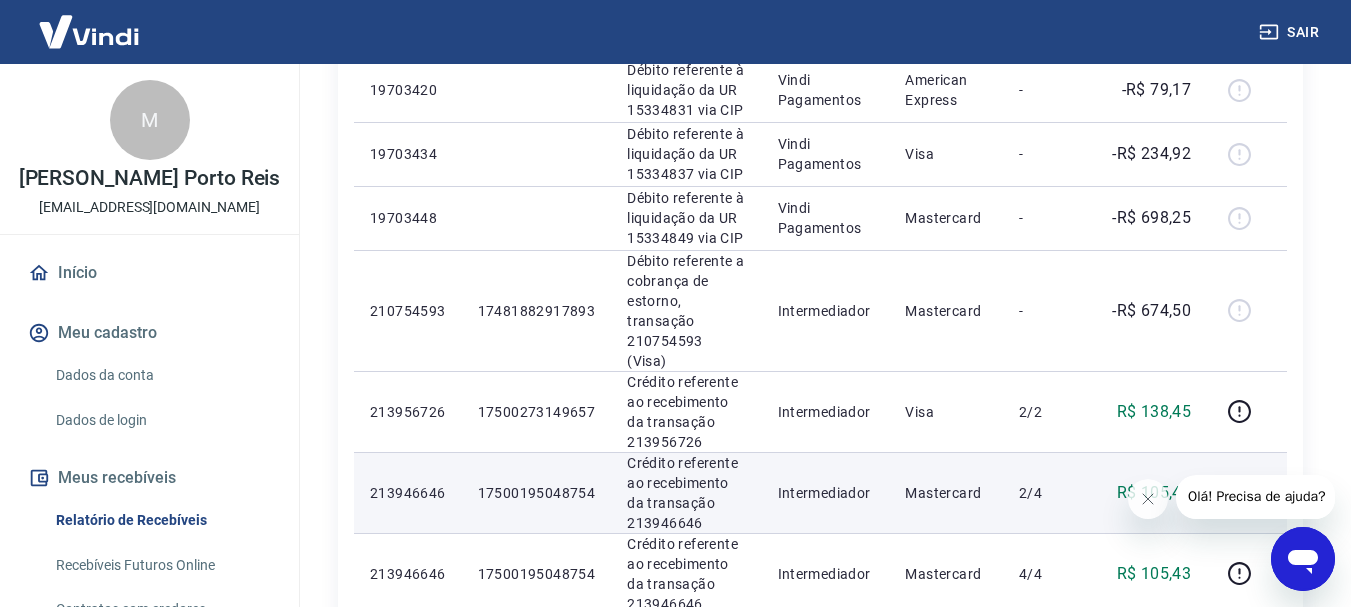 scroll, scrollTop: 1300, scrollLeft: 0, axis: vertical 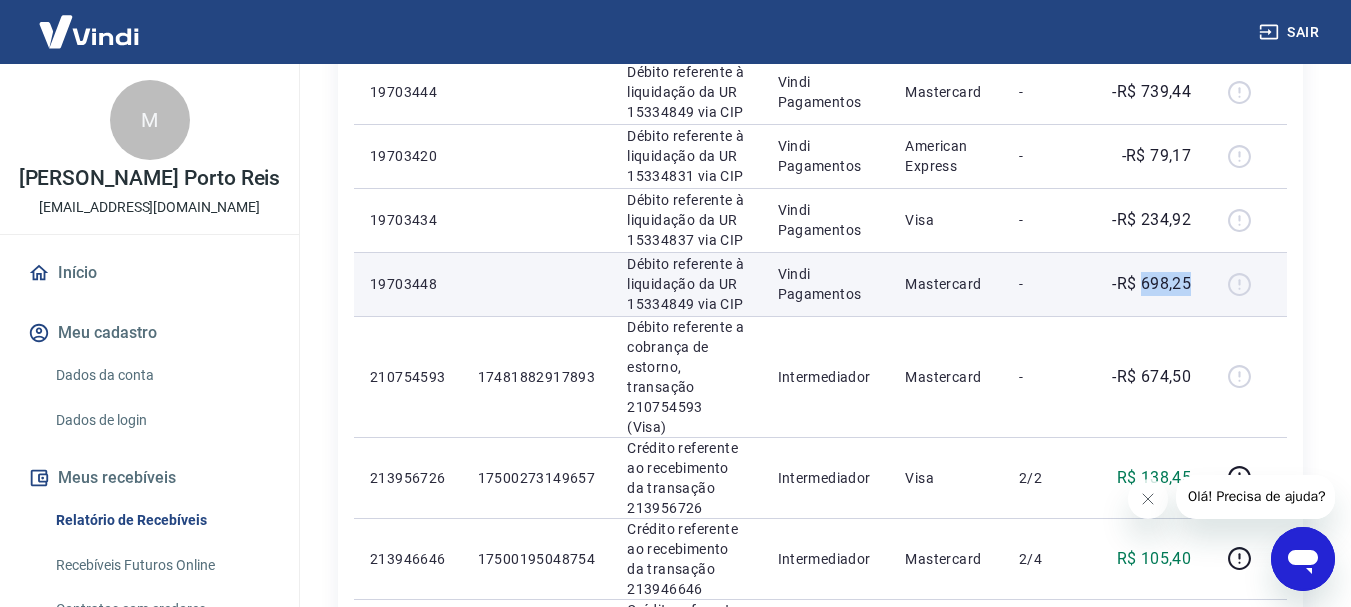 drag, startPoint x: 1174, startPoint y: 391, endPoint x: 1143, endPoint y: 398, distance: 31.780497 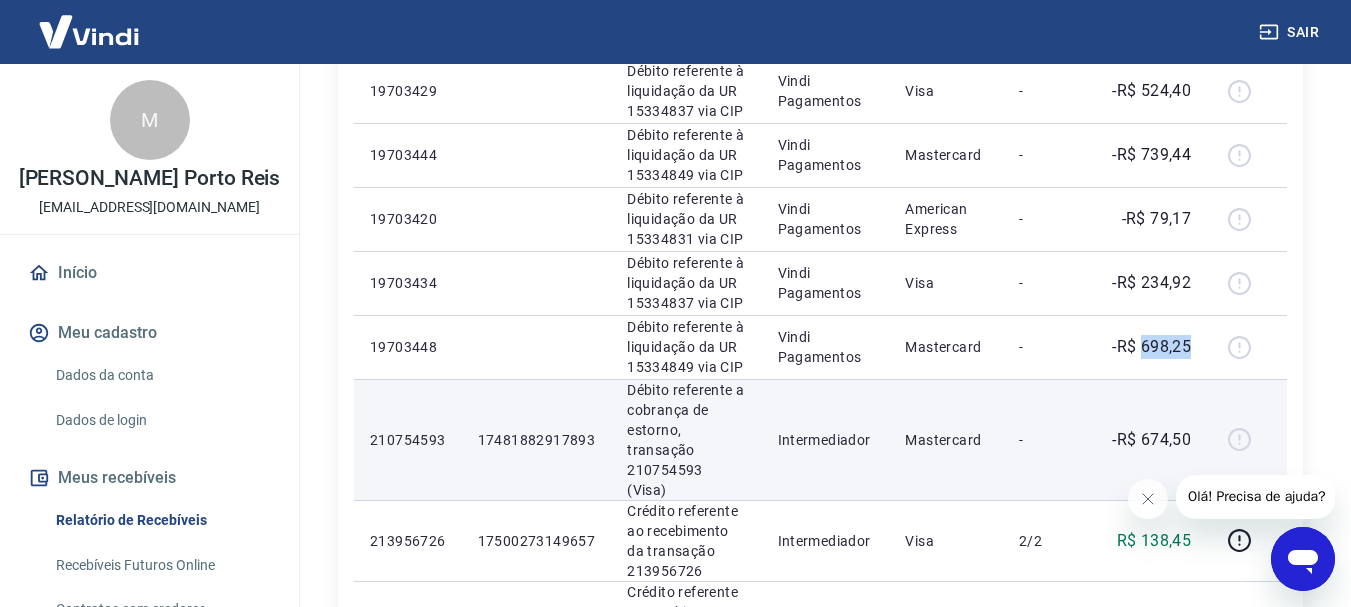 scroll, scrollTop: 1202, scrollLeft: 0, axis: vertical 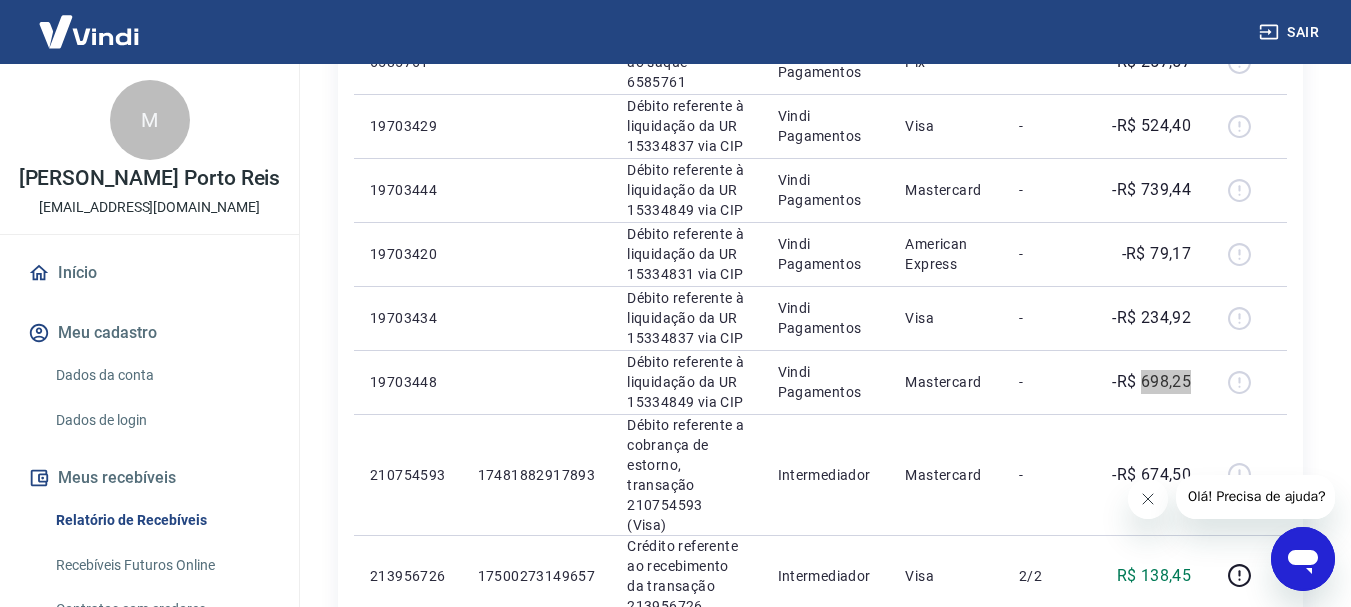 click at bounding box center [1147, 499] 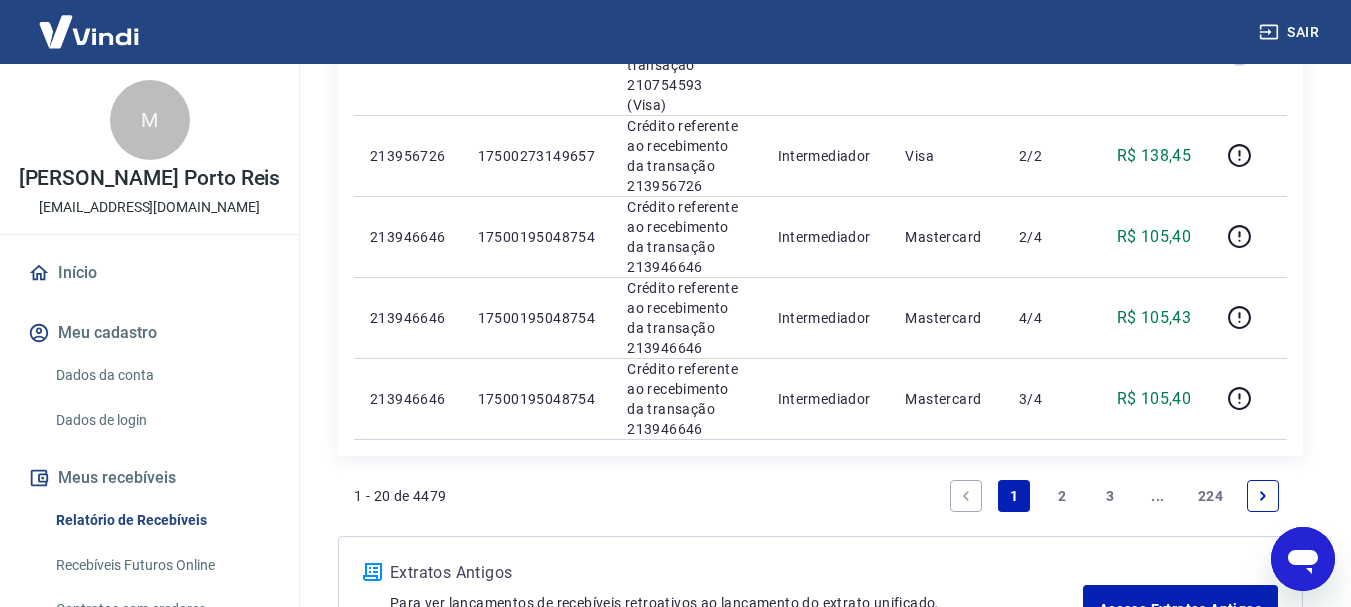 scroll, scrollTop: 1702, scrollLeft: 0, axis: vertical 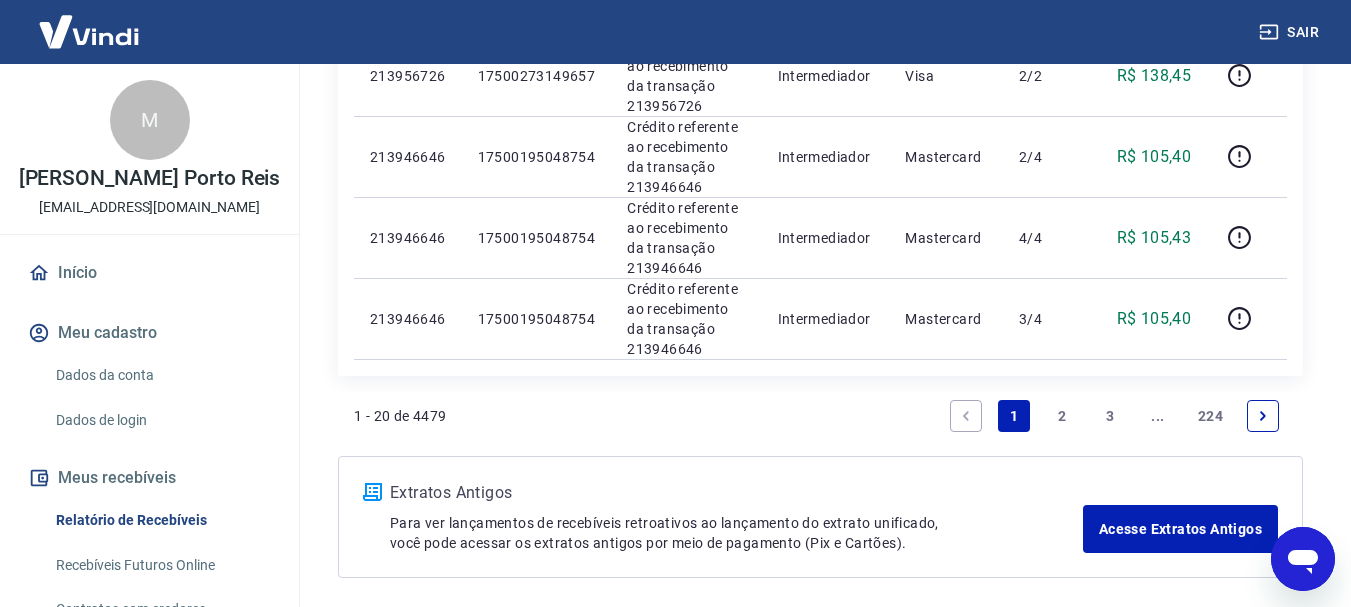 click at bounding box center (1263, 416) 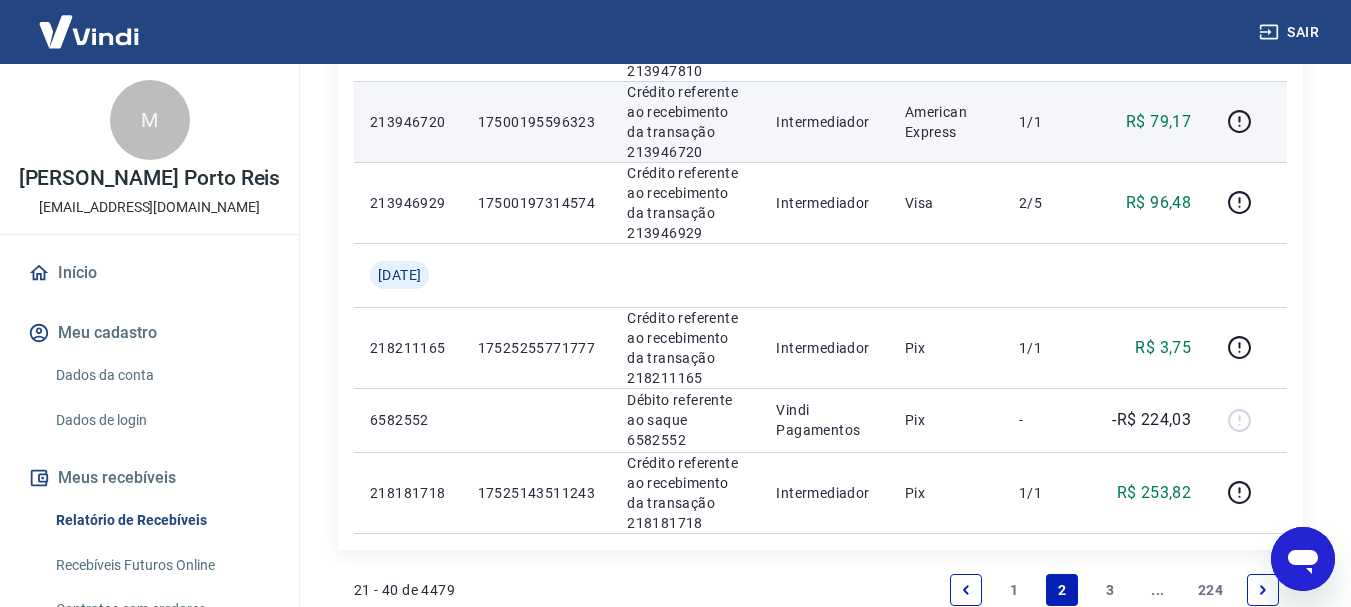 scroll, scrollTop: 1862, scrollLeft: 0, axis: vertical 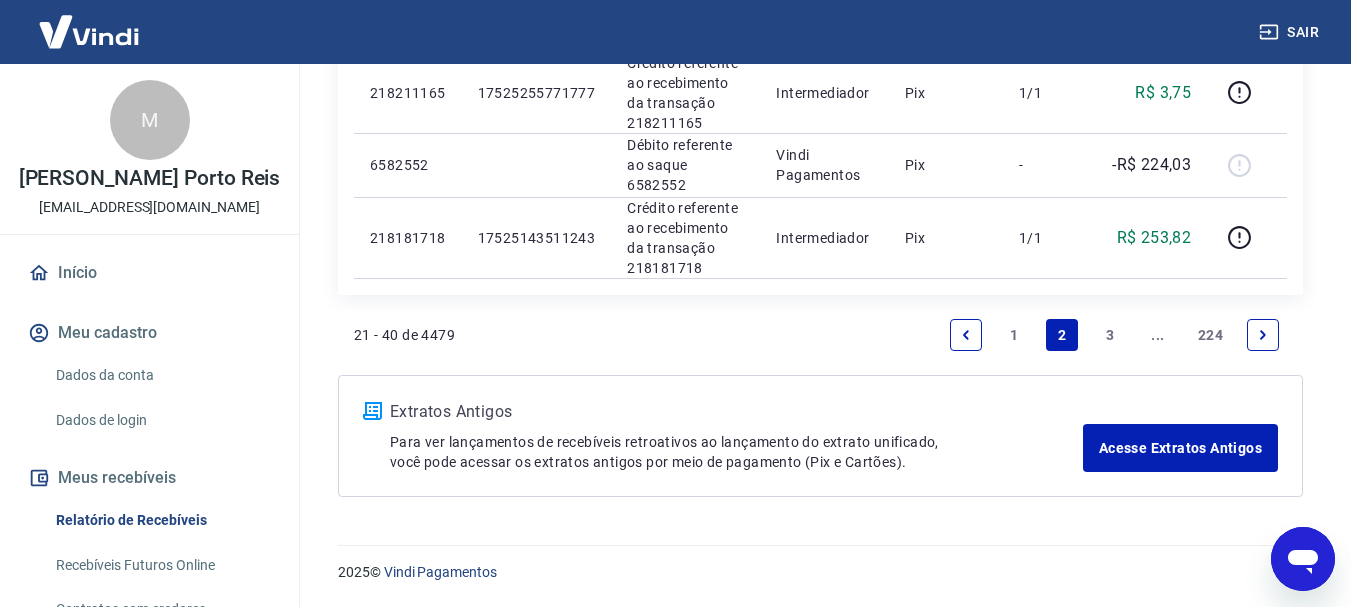 click 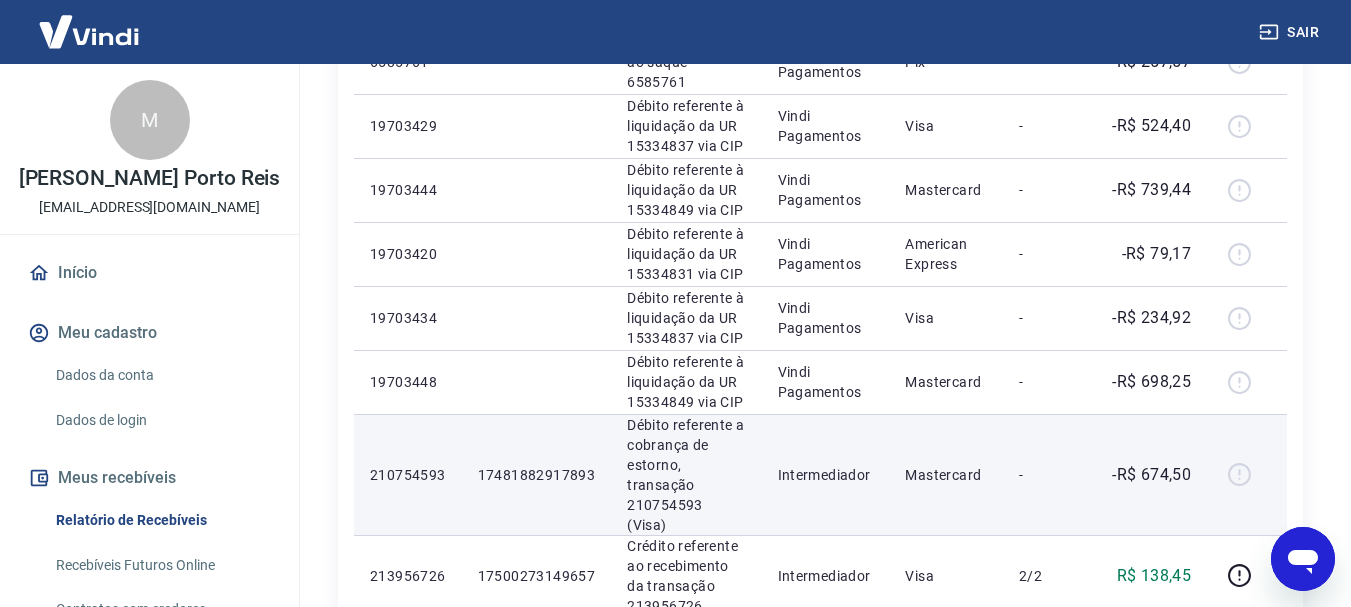 scroll, scrollTop: 1902, scrollLeft: 0, axis: vertical 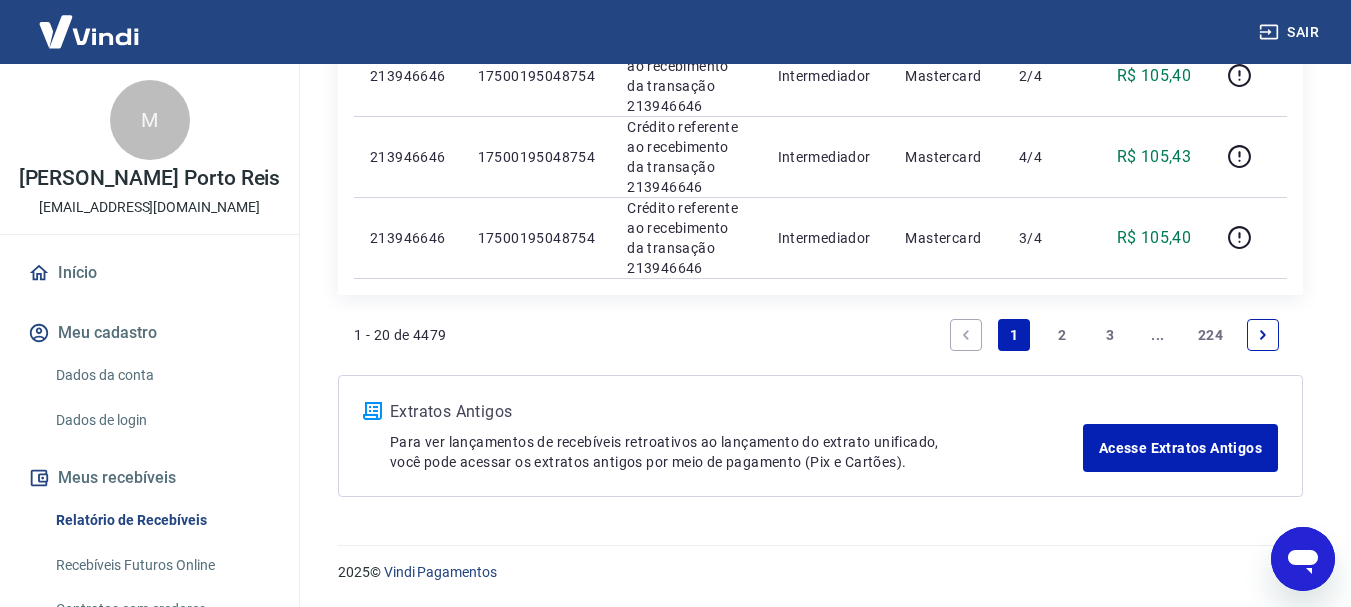 click at bounding box center [1263, 335] 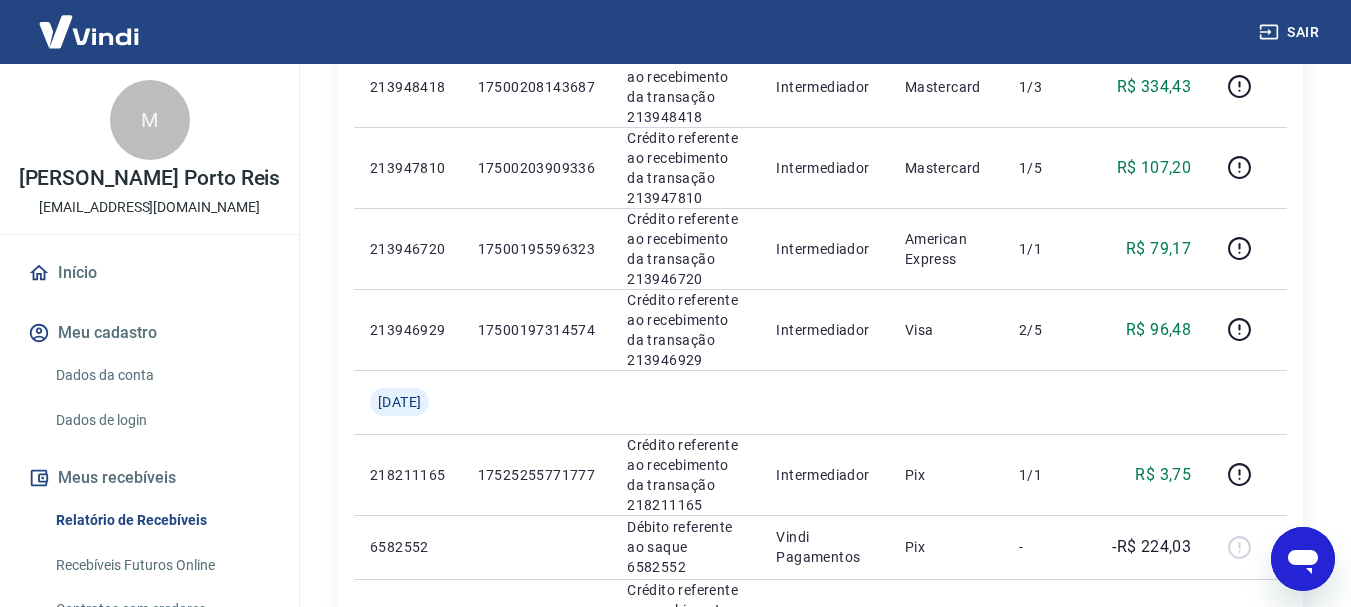 scroll, scrollTop: 1500, scrollLeft: 0, axis: vertical 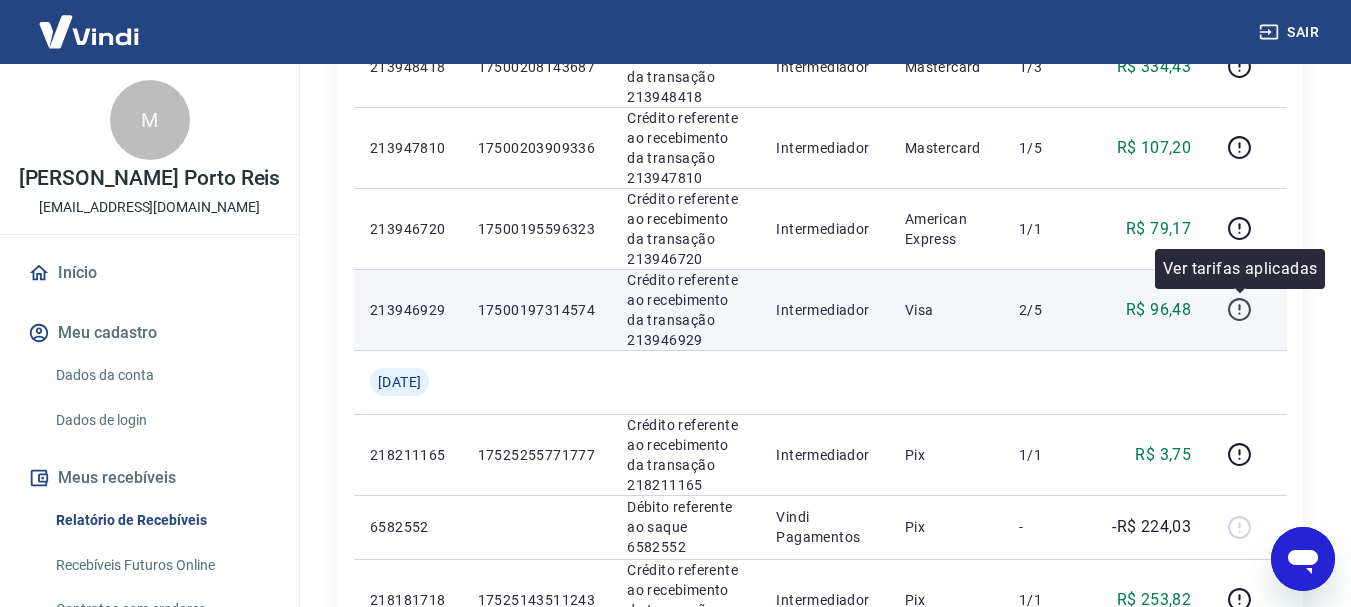 click 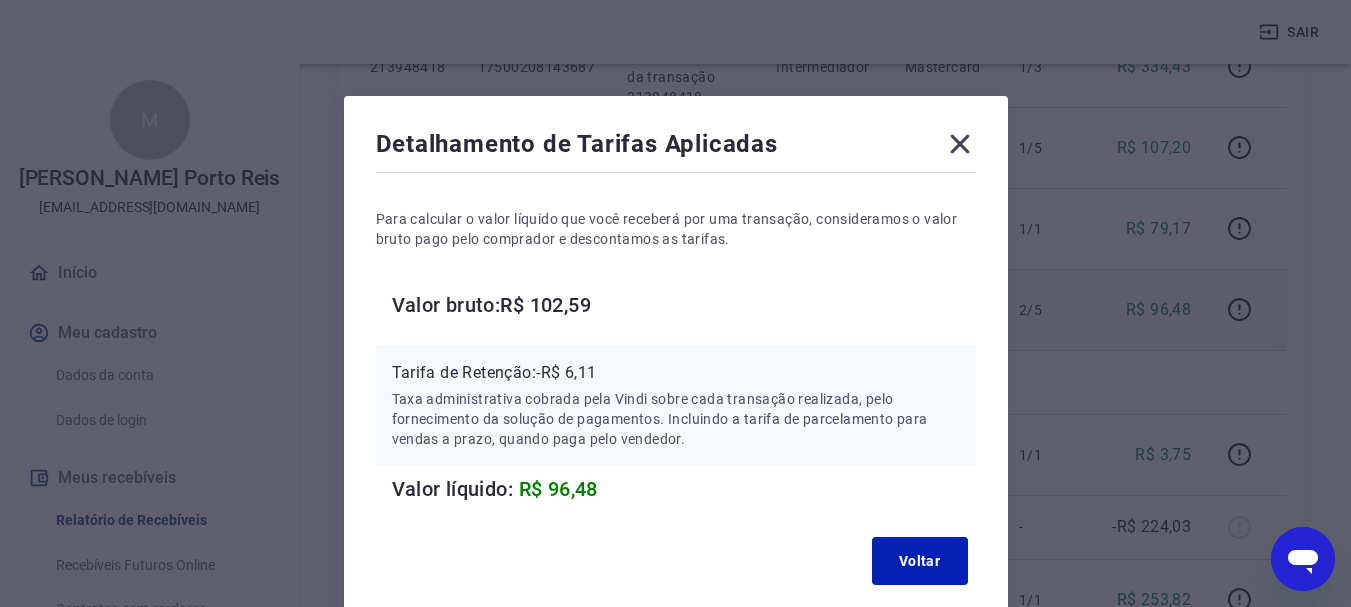click 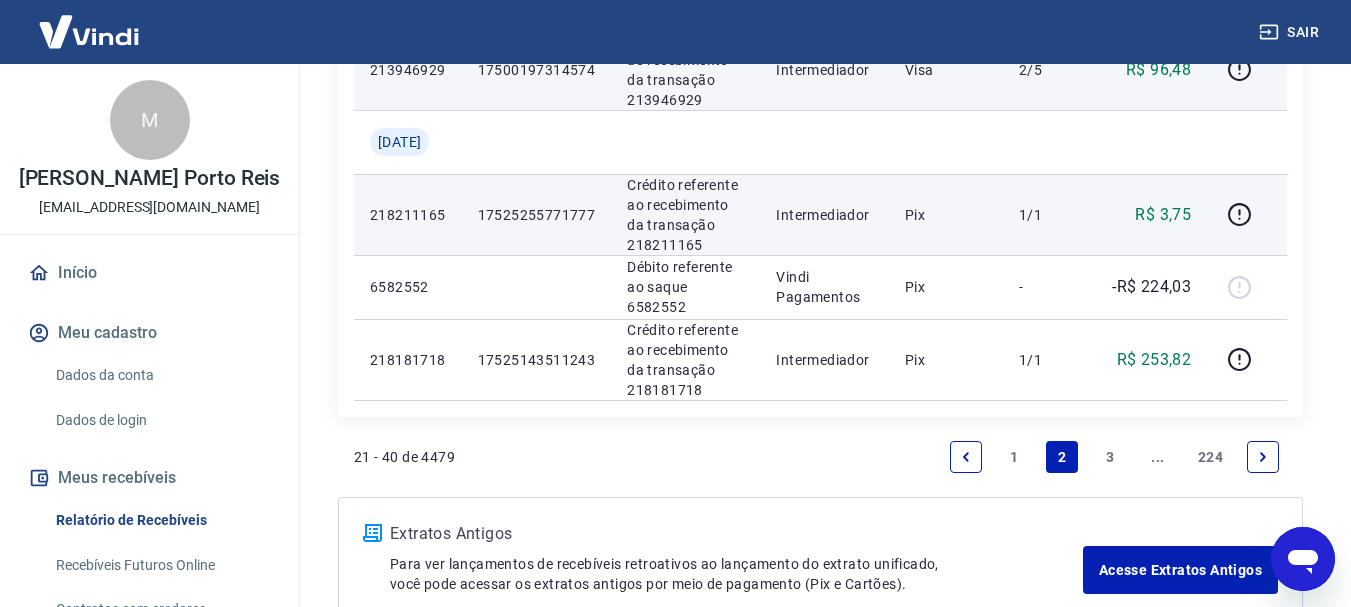 scroll, scrollTop: 1862, scrollLeft: 0, axis: vertical 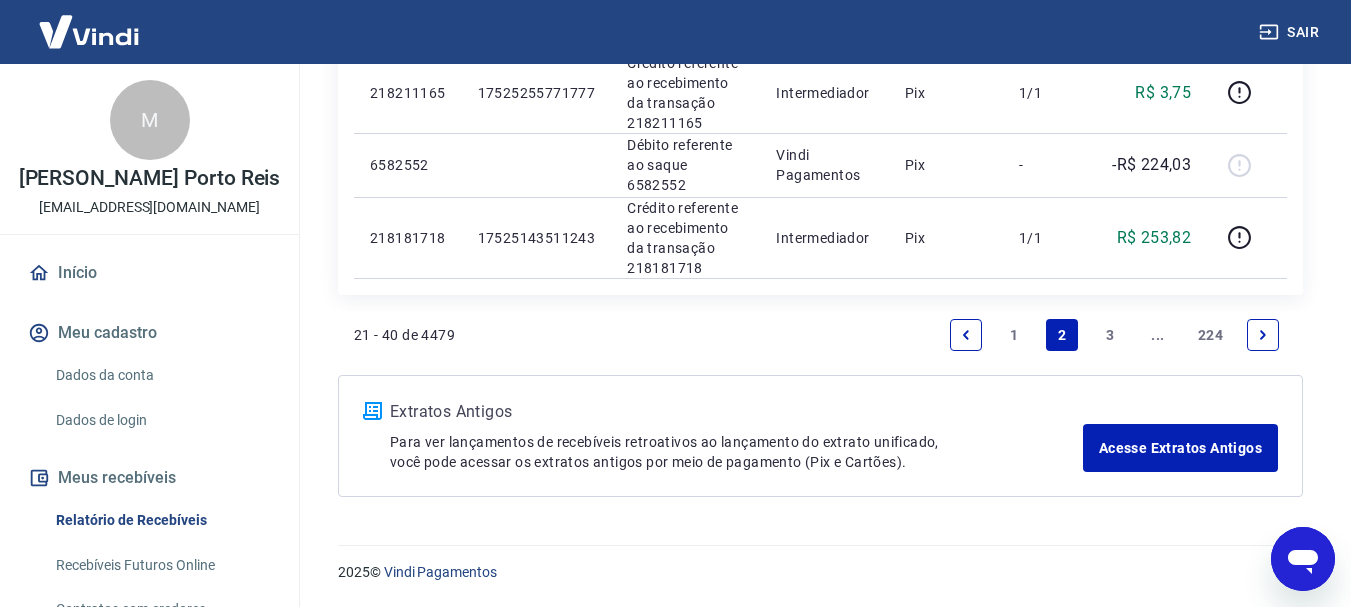 click 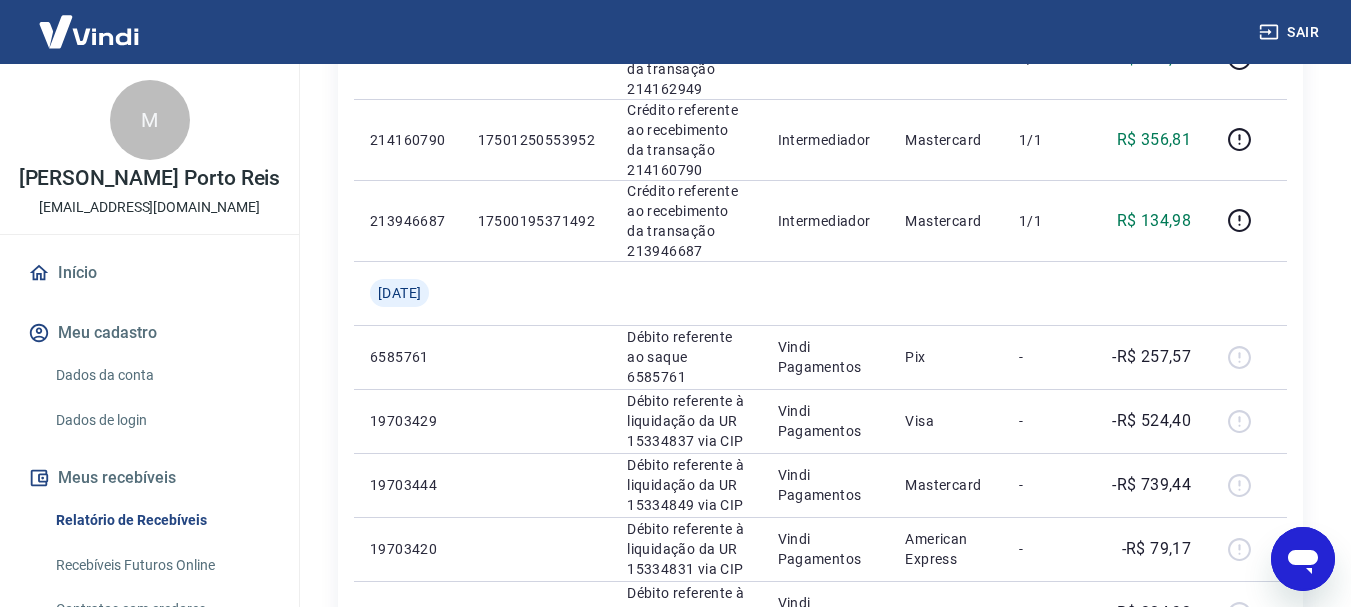 scroll, scrollTop: 700, scrollLeft: 0, axis: vertical 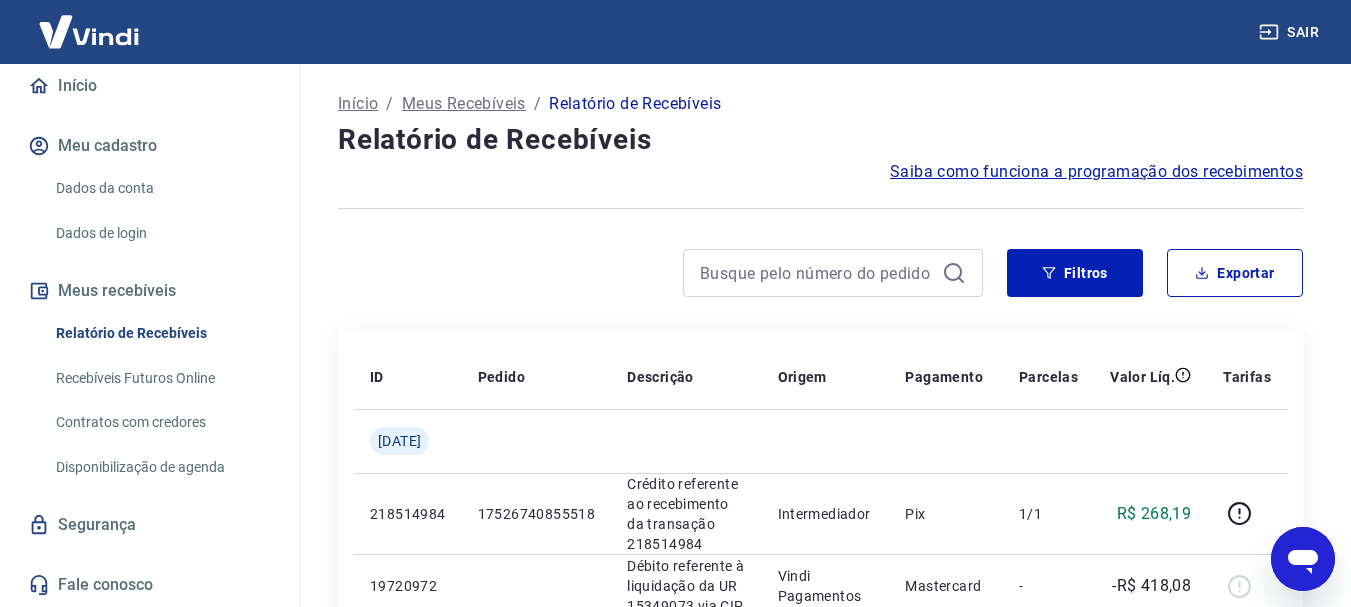 click on "Segurança" at bounding box center [149, 525] 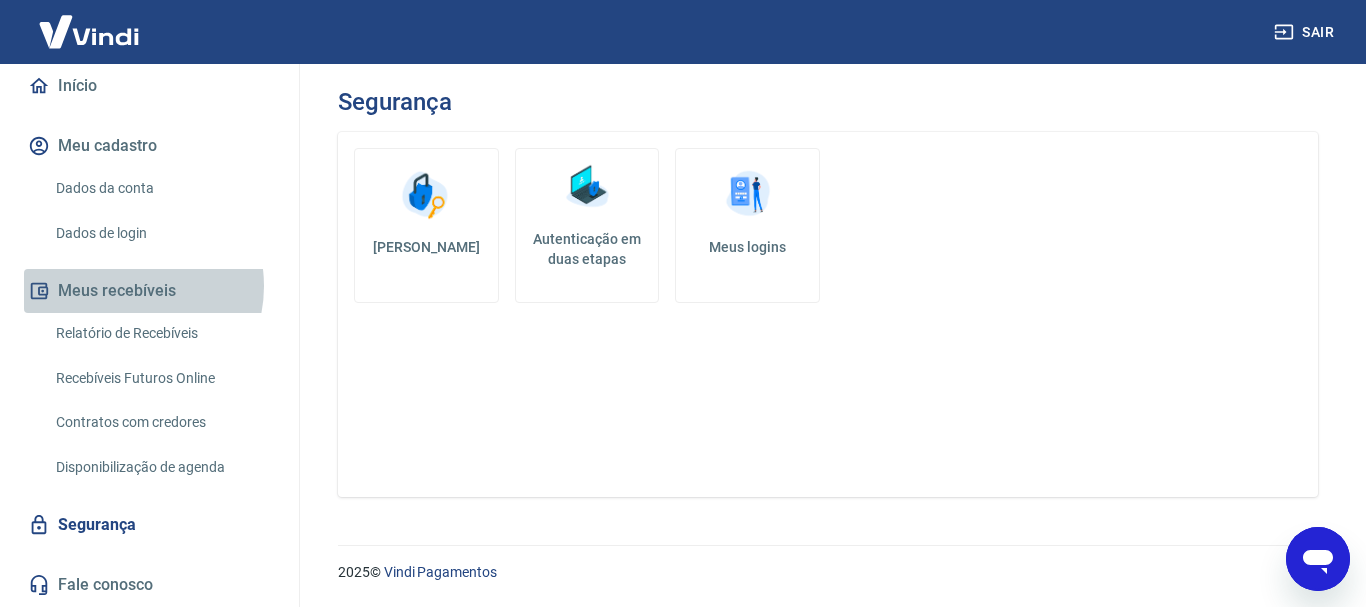 click on "Meus recebíveis" at bounding box center (149, 291) 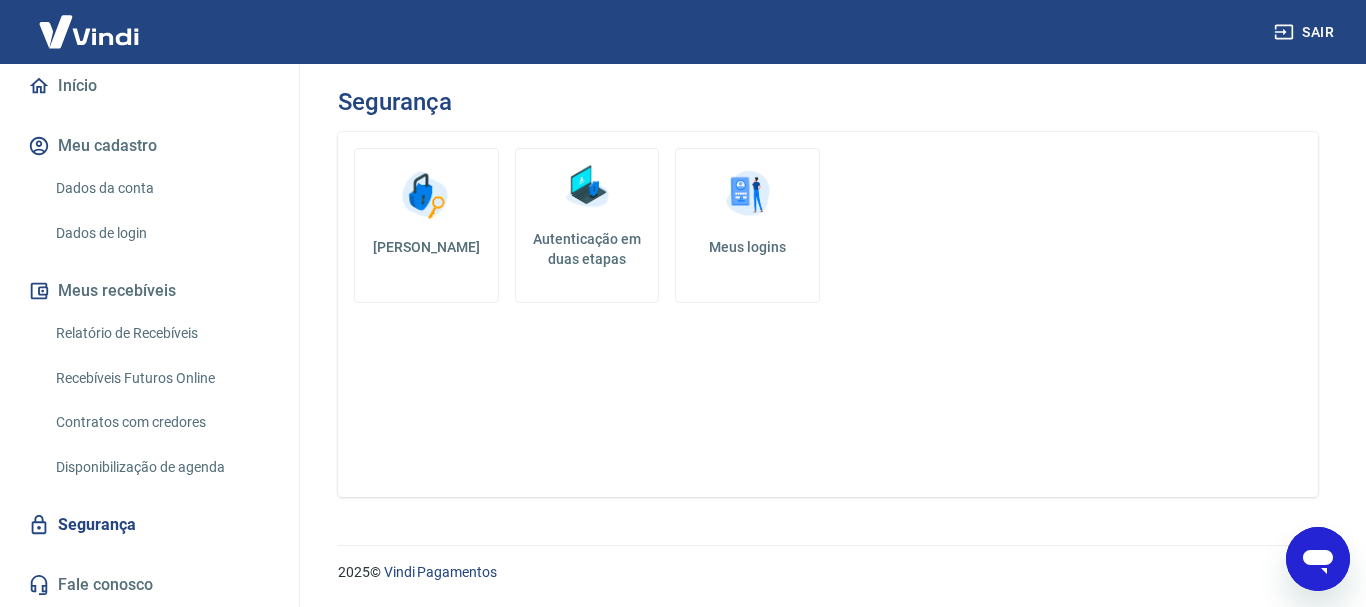 click on "Meu cadastro" at bounding box center (149, 146) 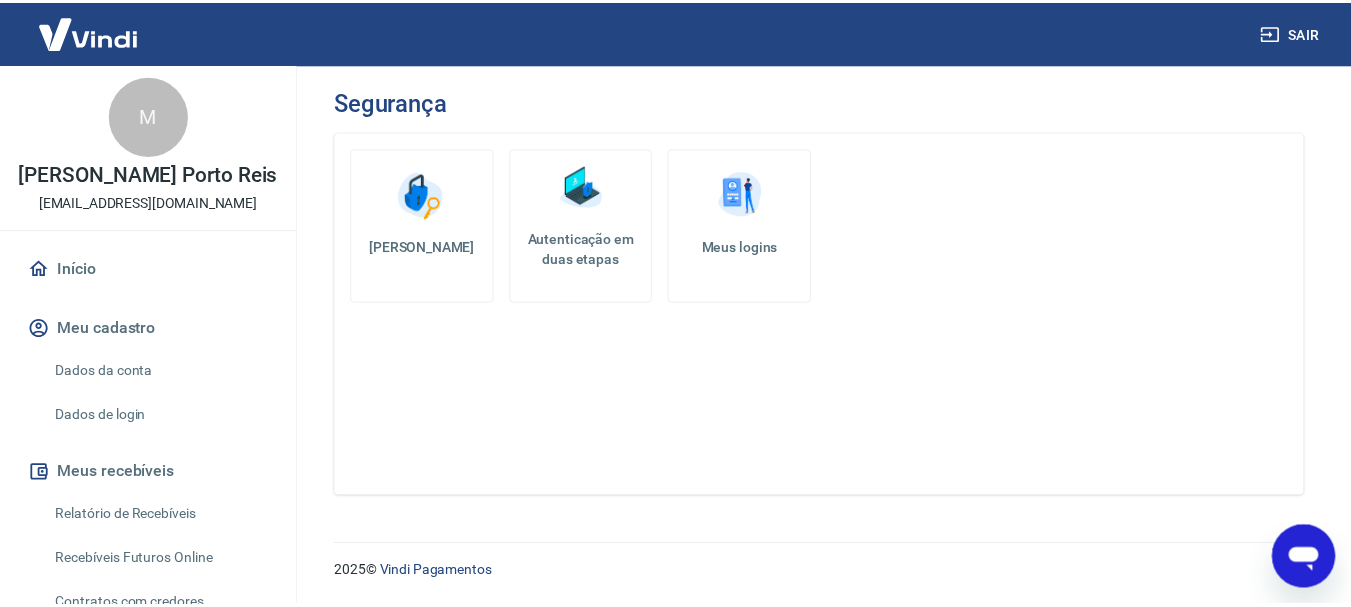 scroll, scrollTop: 0, scrollLeft: 0, axis: both 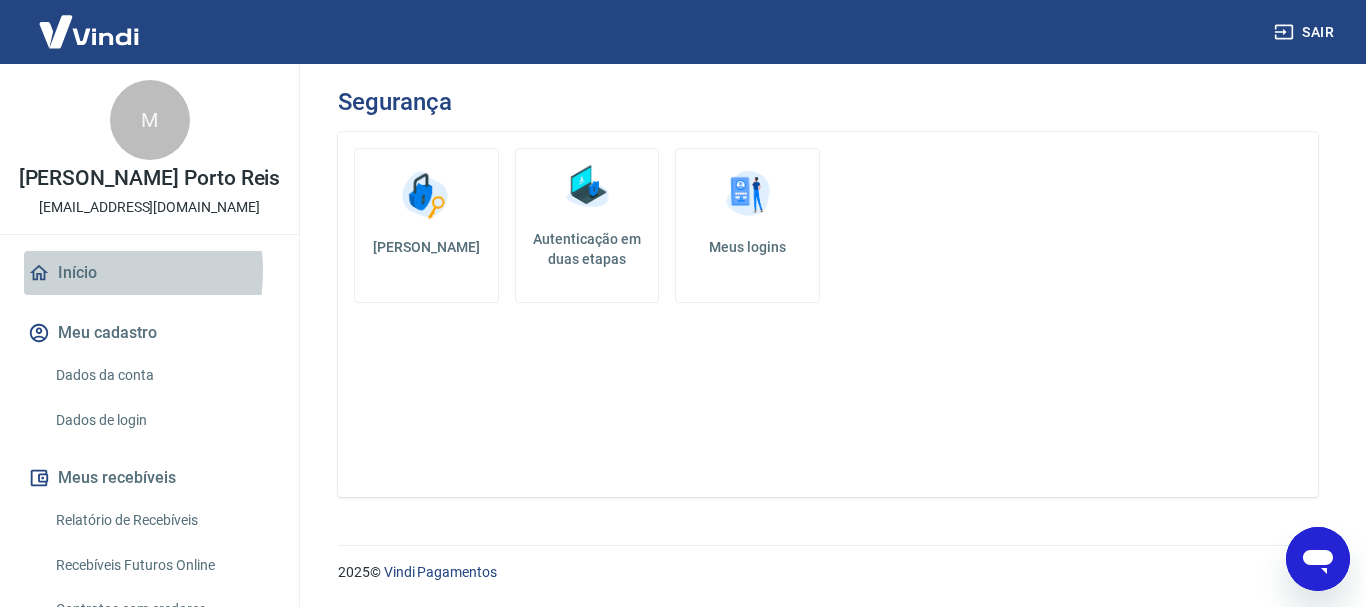 click on "Início" at bounding box center (149, 273) 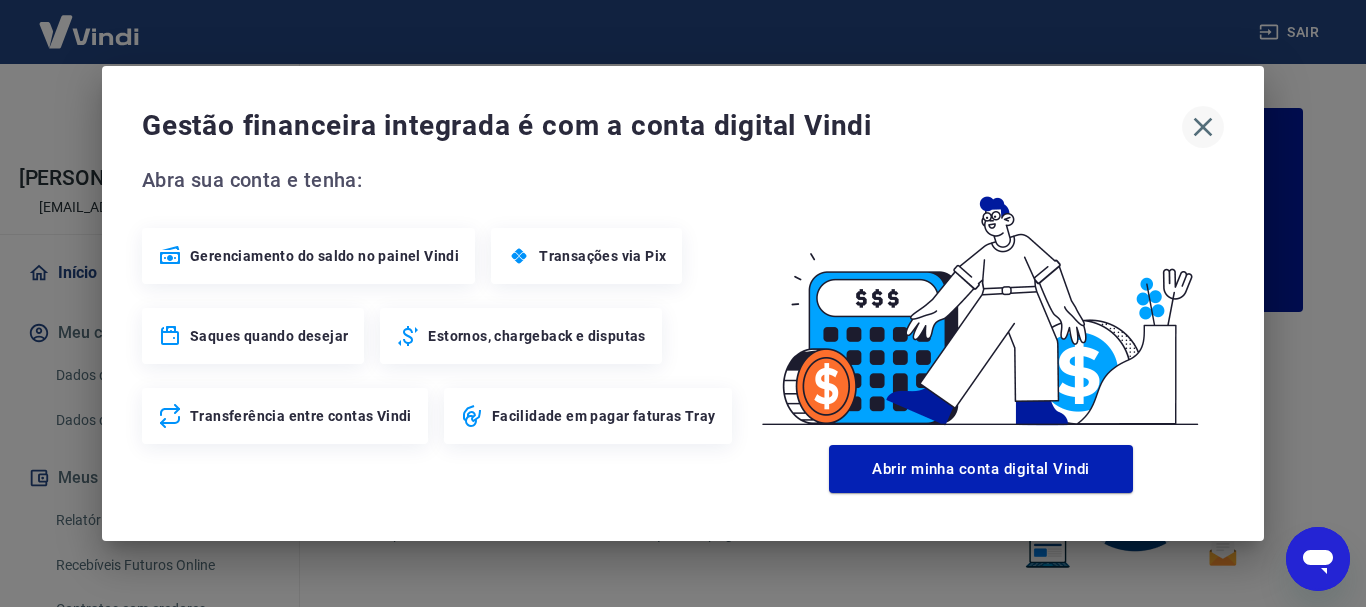 click 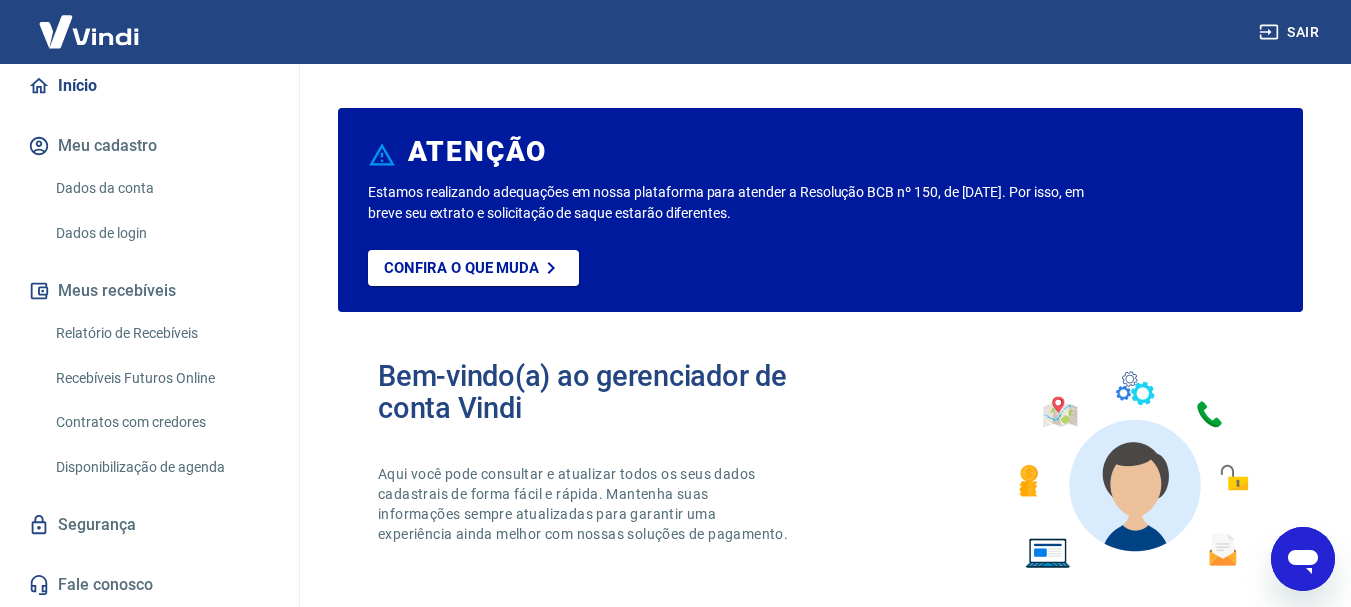 scroll, scrollTop: 208, scrollLeft: 0, axis: vertical 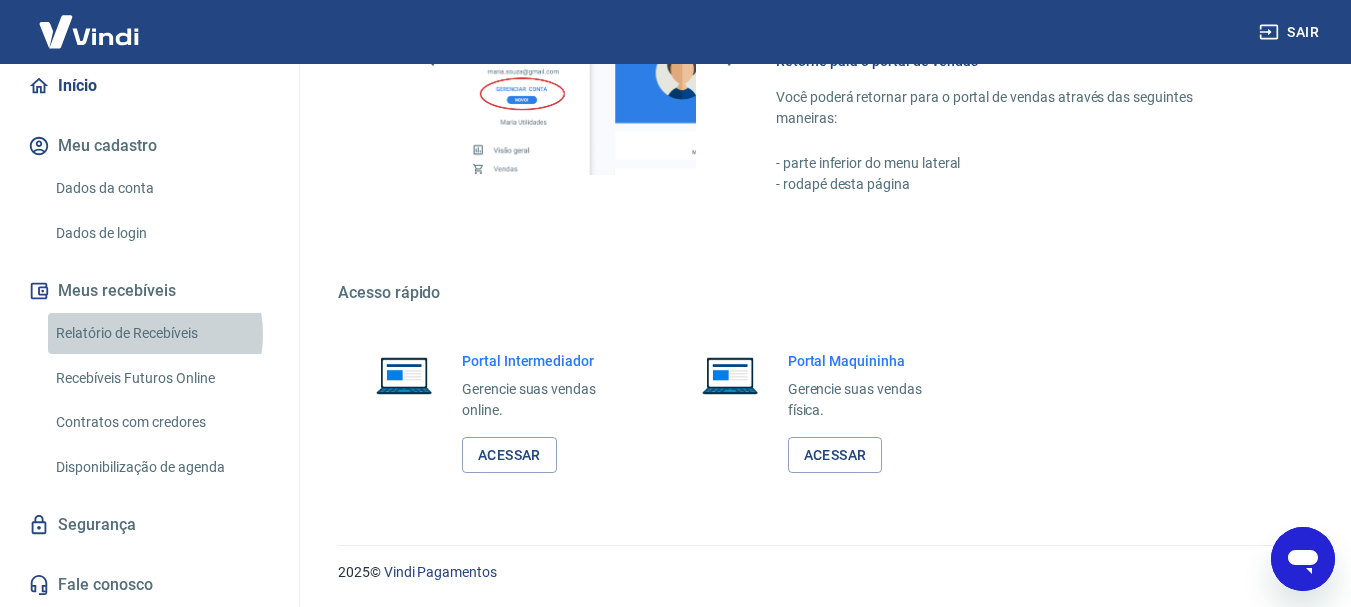 click on "Relatório de Recebíveis" at bounding box center [161, 333] 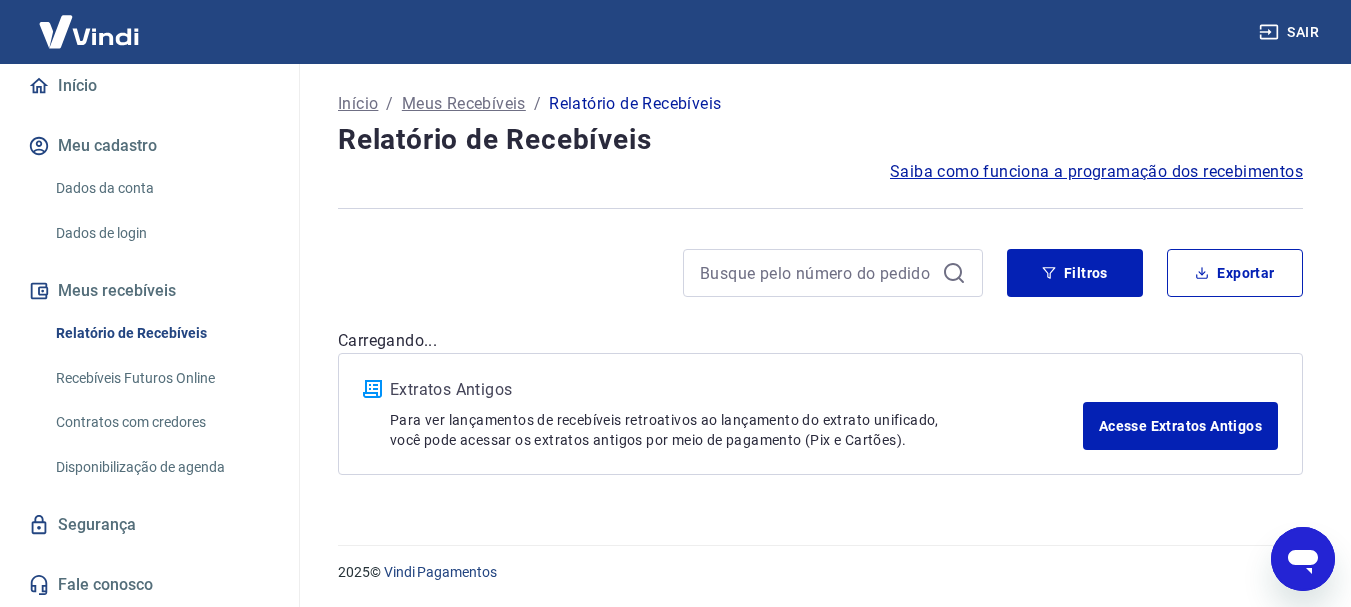 scroll, scrollTop: 0, scrollLeft: 0, axis: both 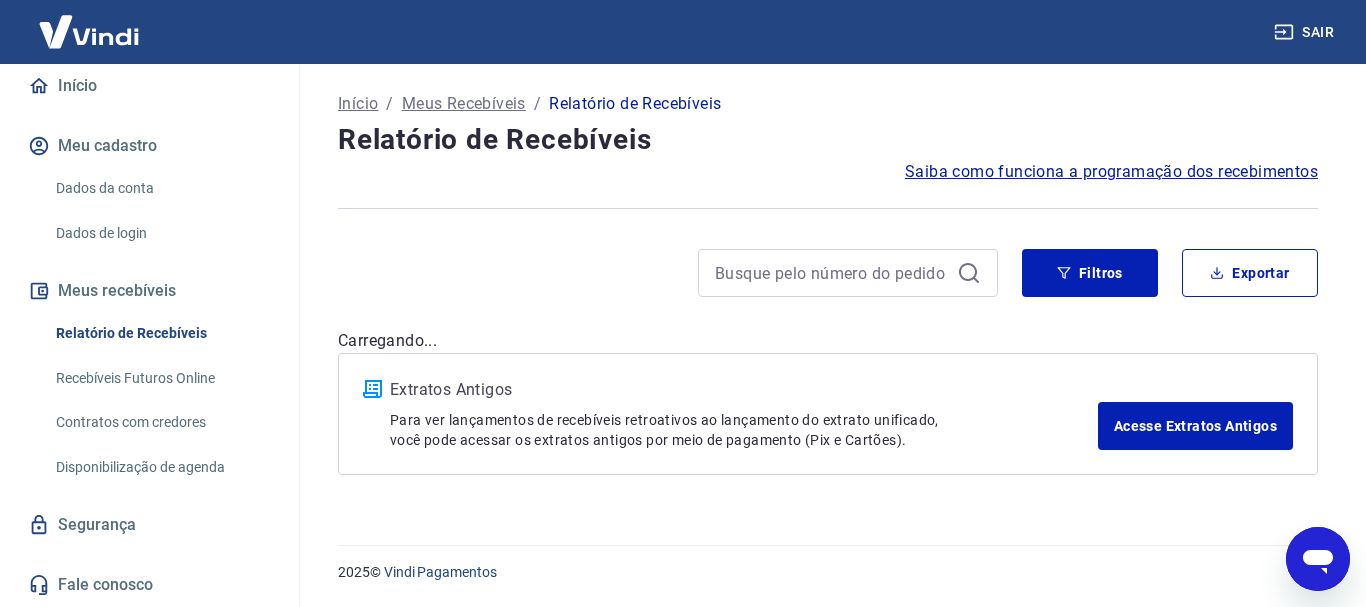 click on "Dados da conta" at bounding box center [161, 188] 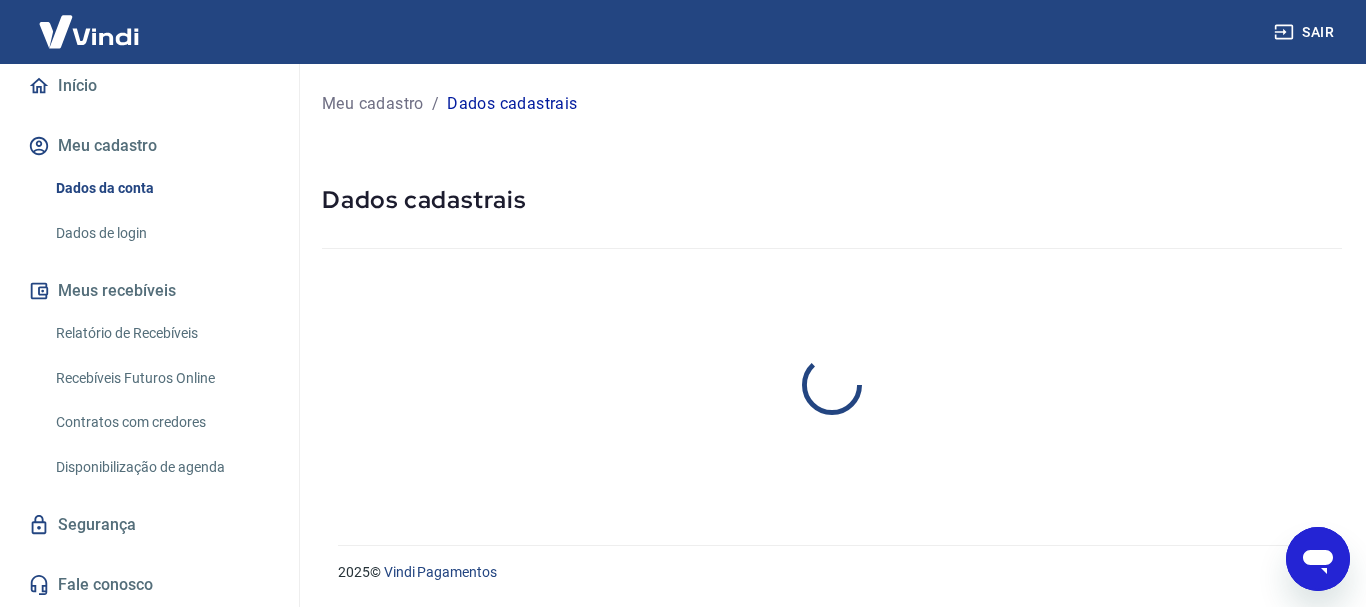 click on "Dados da conta" at bounding box center [161, 188] 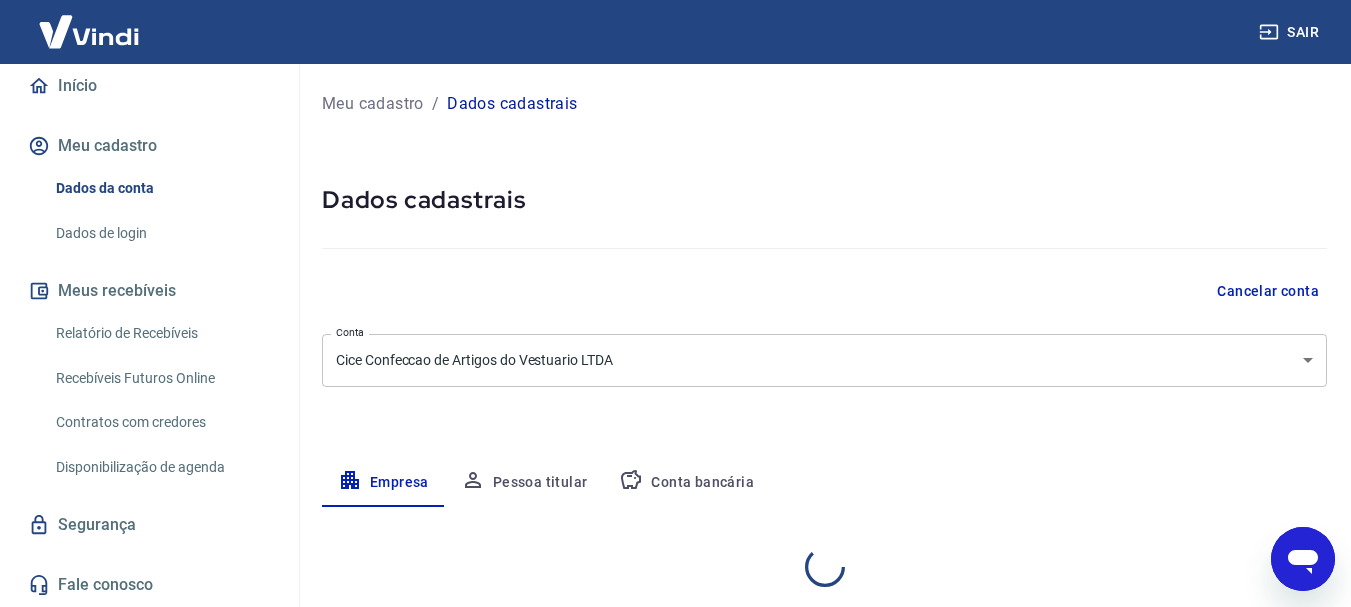 select on "MG" 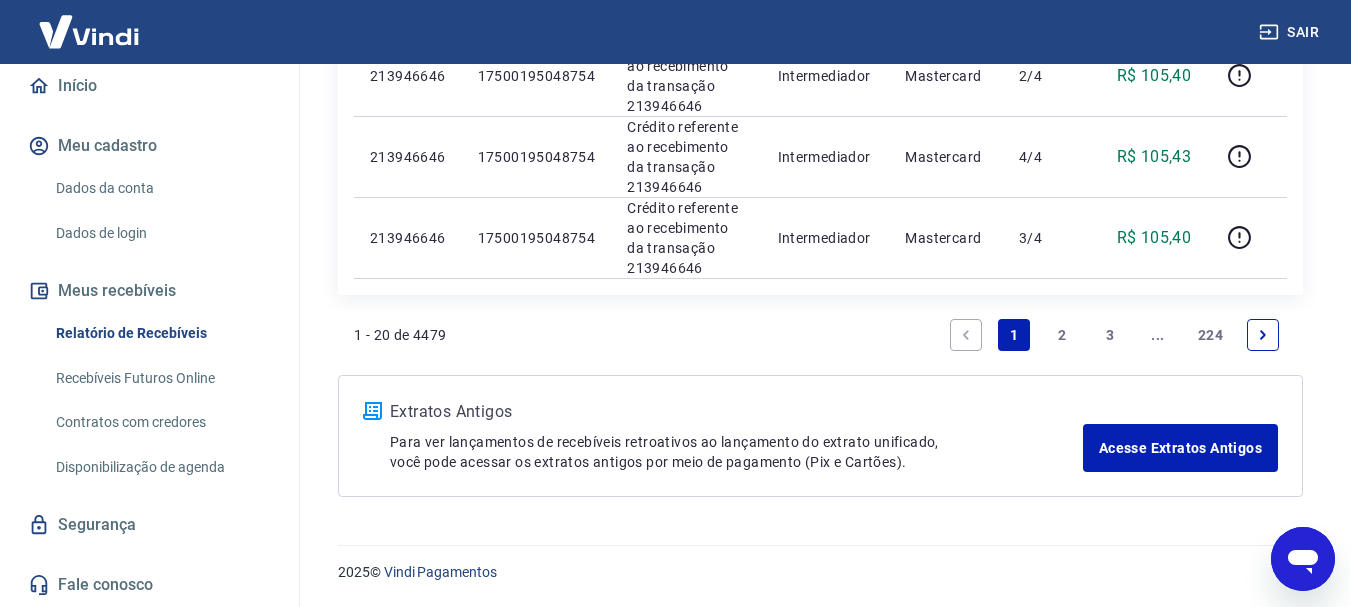 scroll, scrollTop: 1902, scrollLeft: 0, axis: vertical 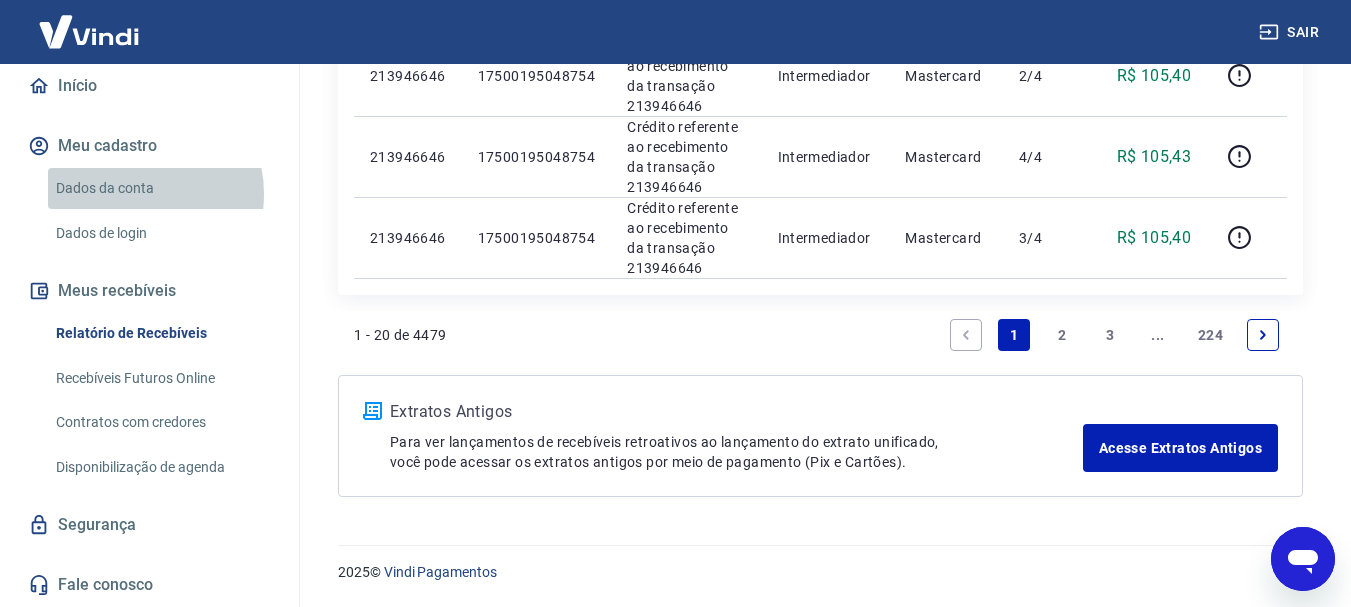 click on "Dados da conta" at bounding box center (161, 188) 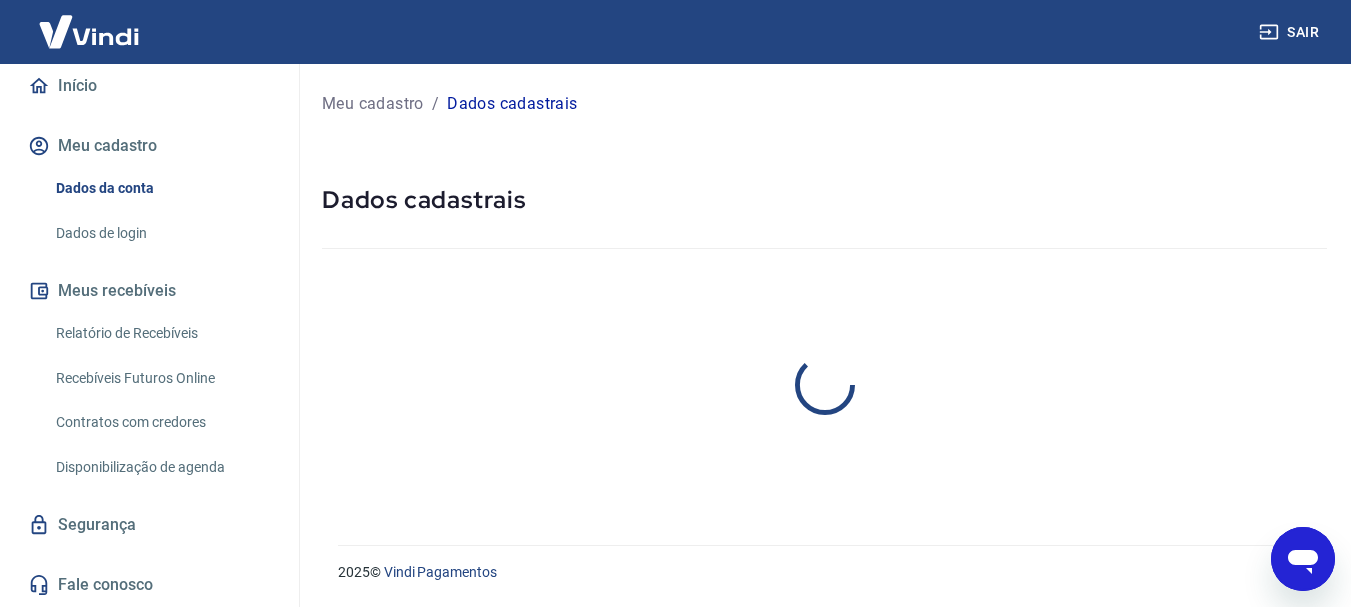 scroll, scrollTop: 0, scrollLeft: 0, axis: both 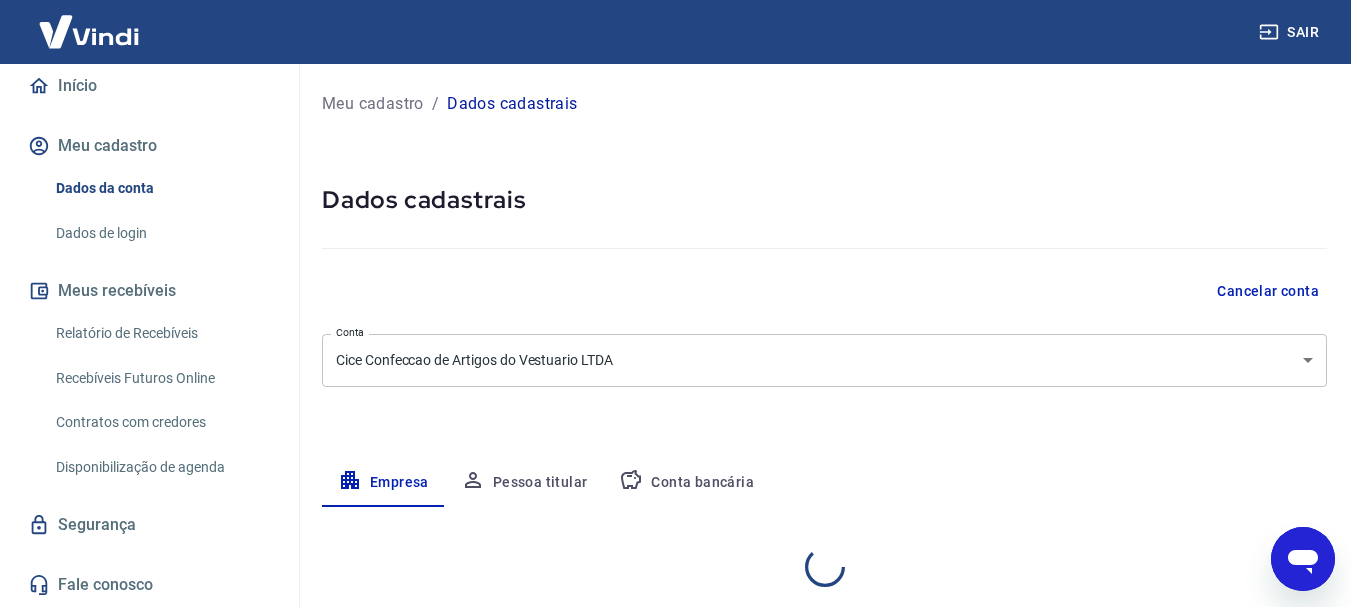 select on "MG" 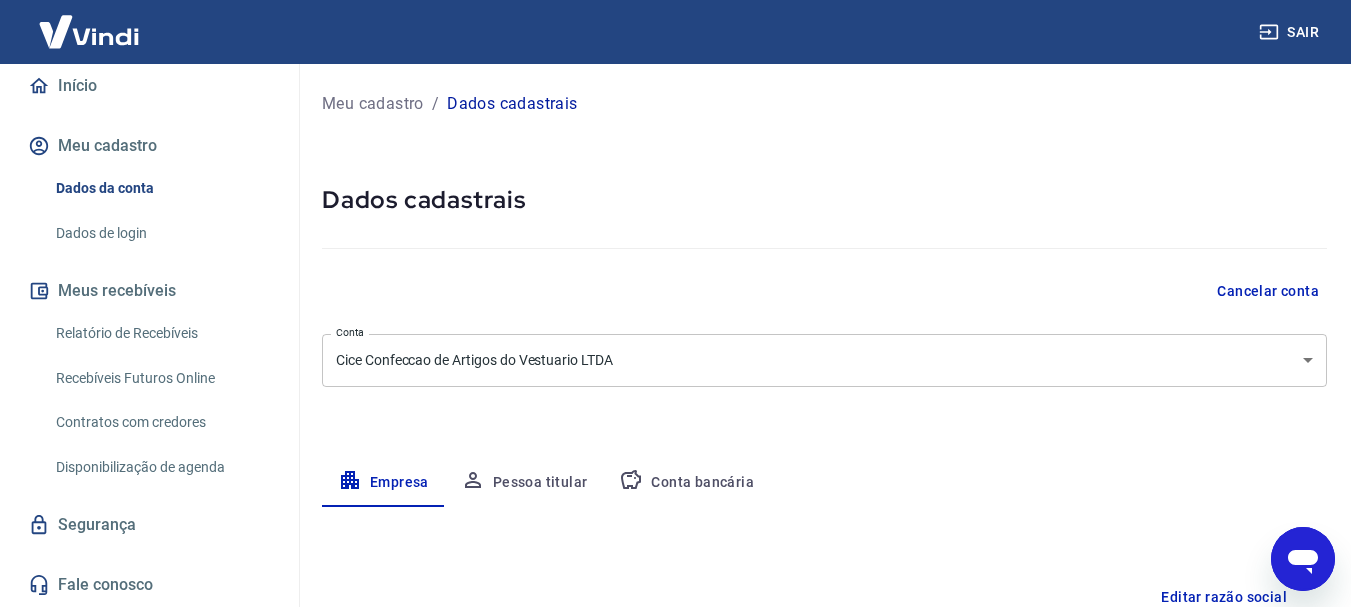 click on "Meu cadastro" at bounding box center (149, 146) 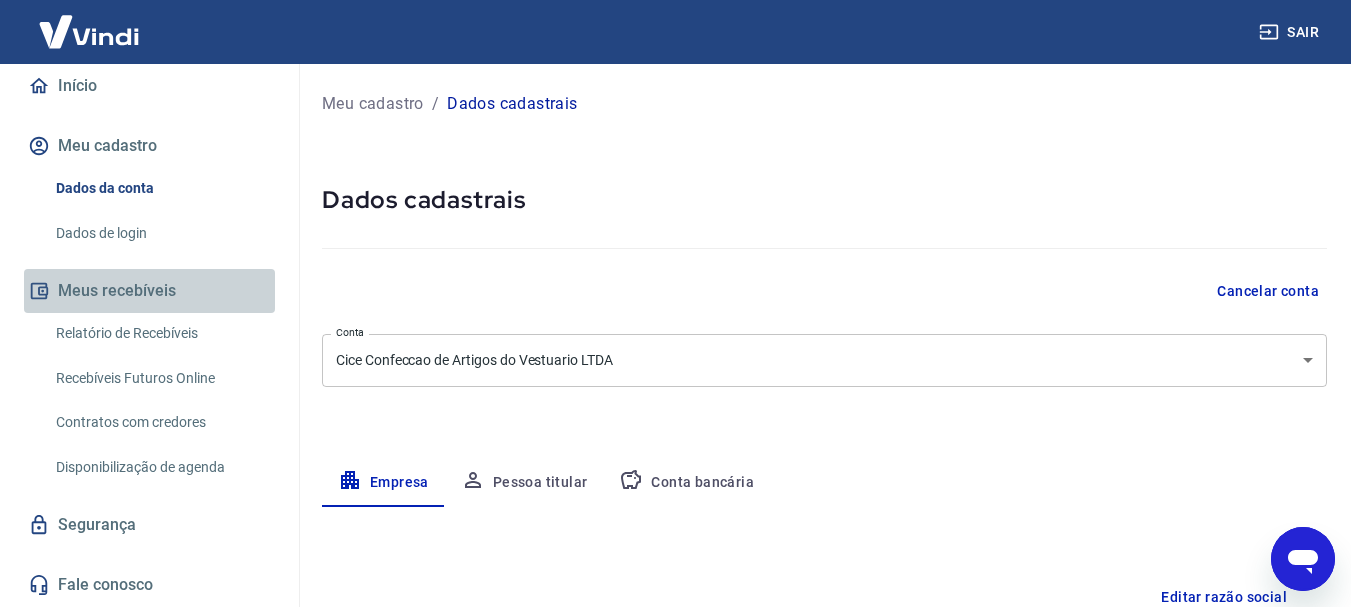 click on "Meus recebíveis" at bounding box center [149, 291] 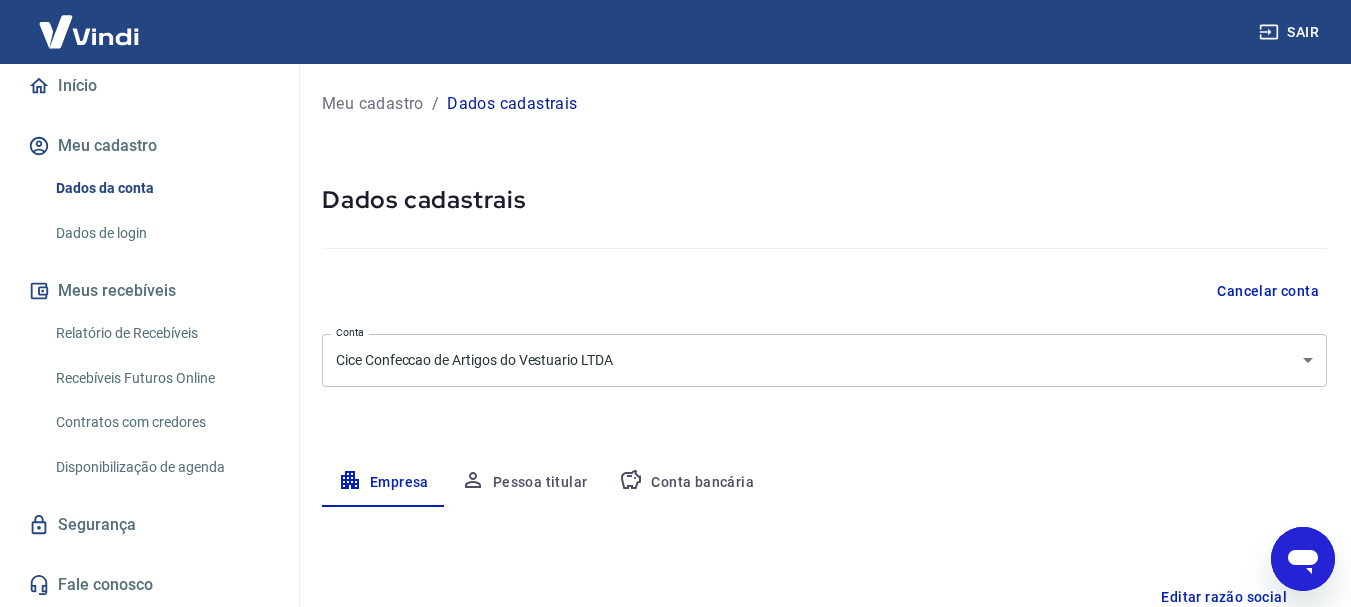click on "Recebíveis Futuros Online" at bounding box center [161, 378] 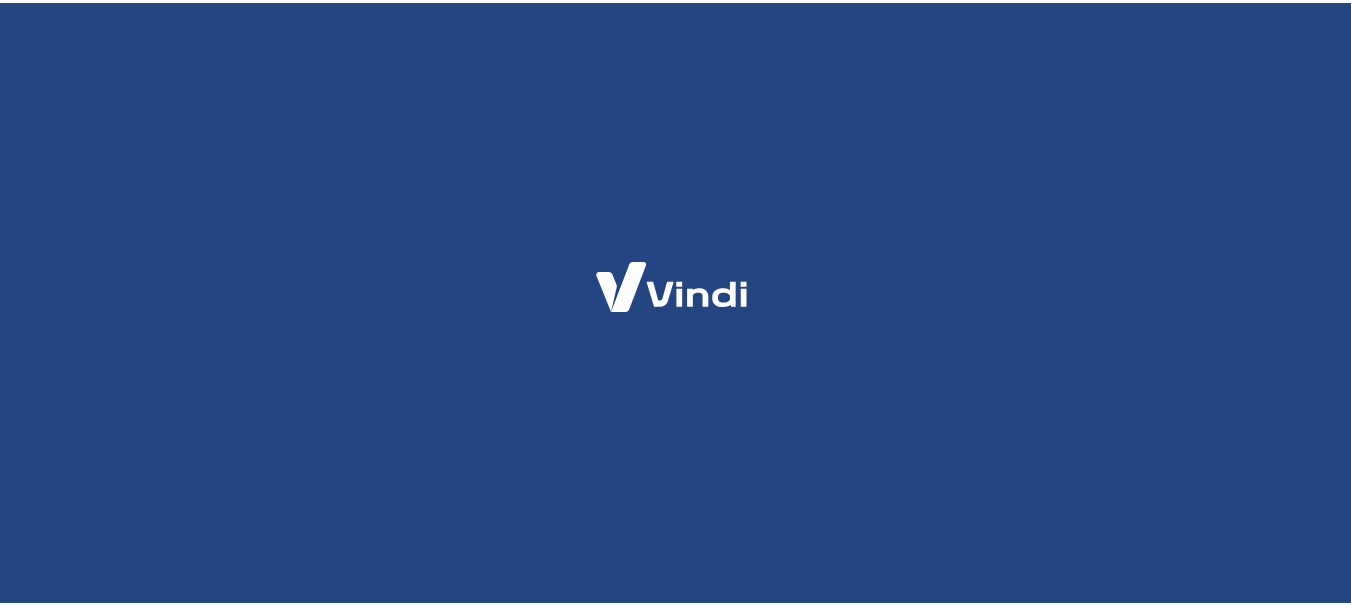 scroll, scrollTop: 0, scrollLeft: 0, axis: both 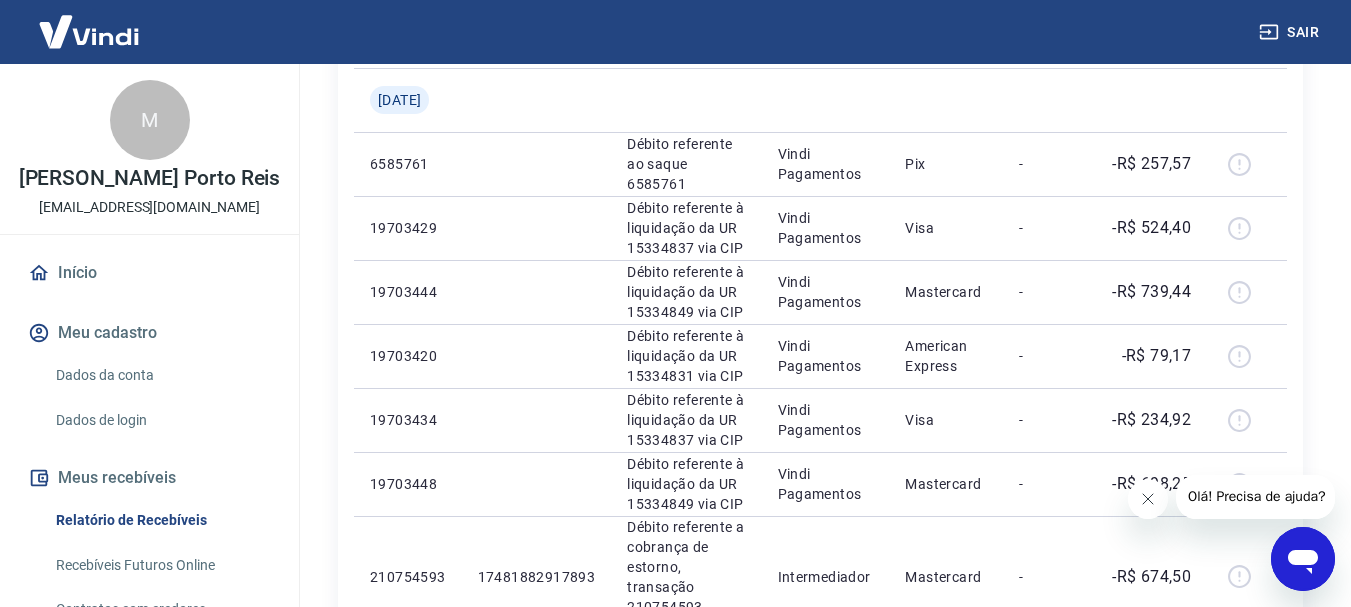 click at bounding box center (1147, 499) 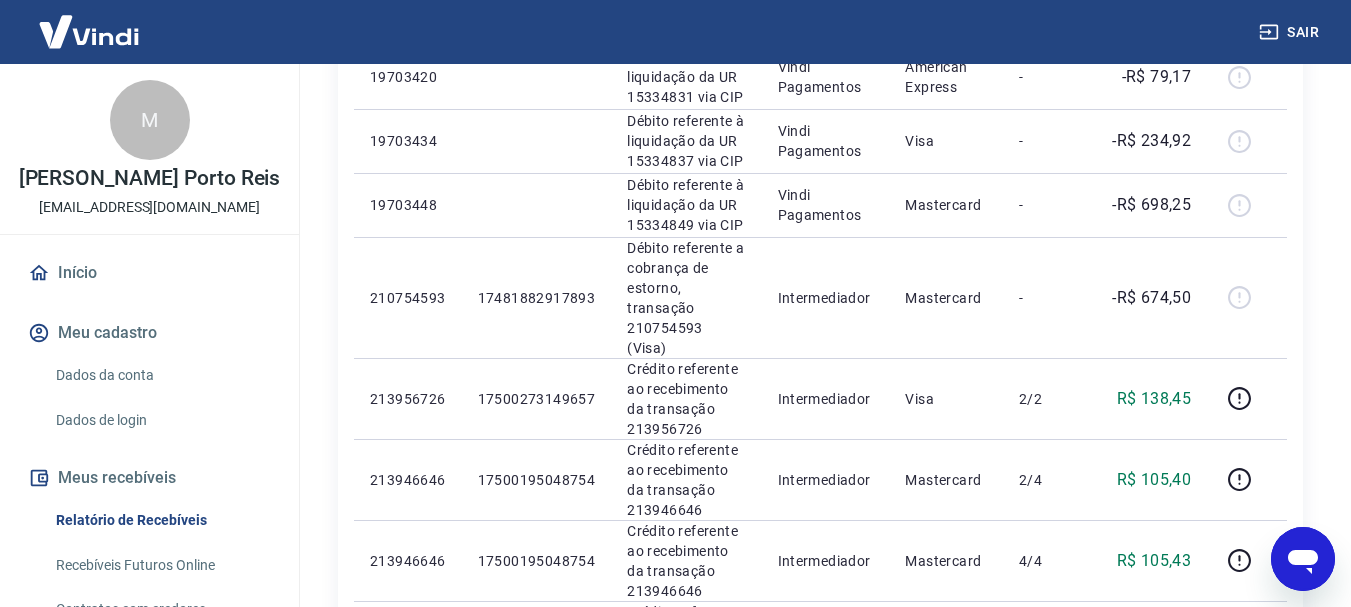 scroll, scrollTop: 1400, scrollLeft: 0, axis: vertical 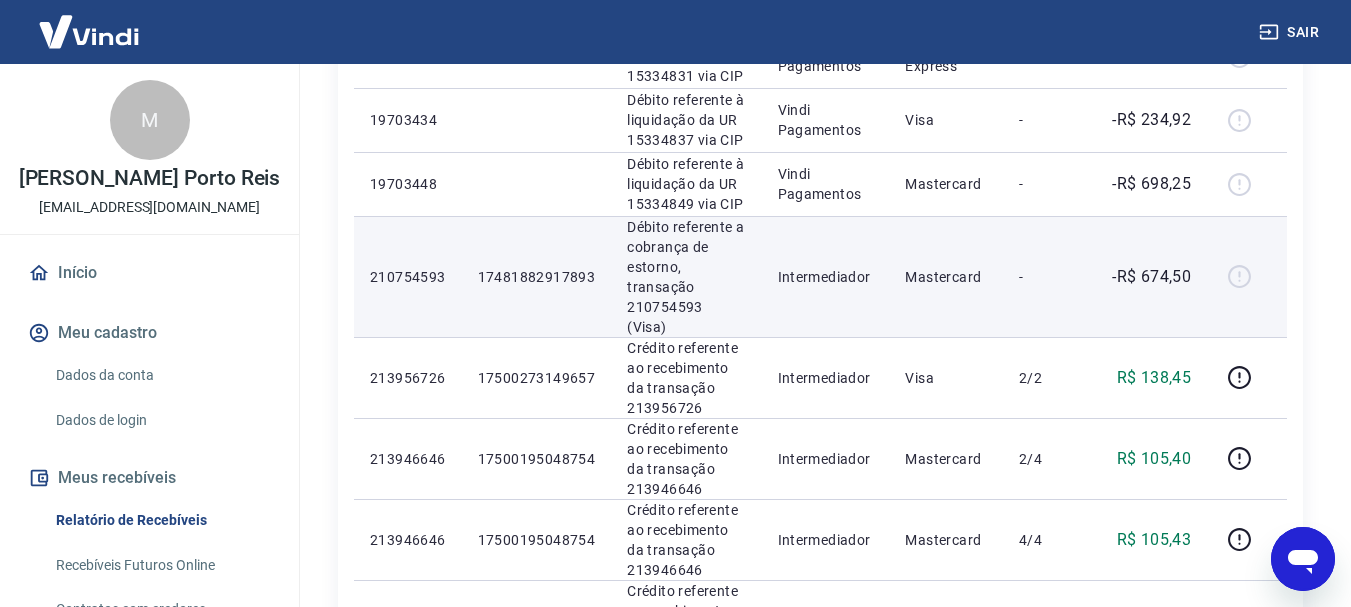 drag, startPoint x: 1265, startPoint y: 400, endPoint x: 1254, endPoint y: 396, distance: 11.7046995 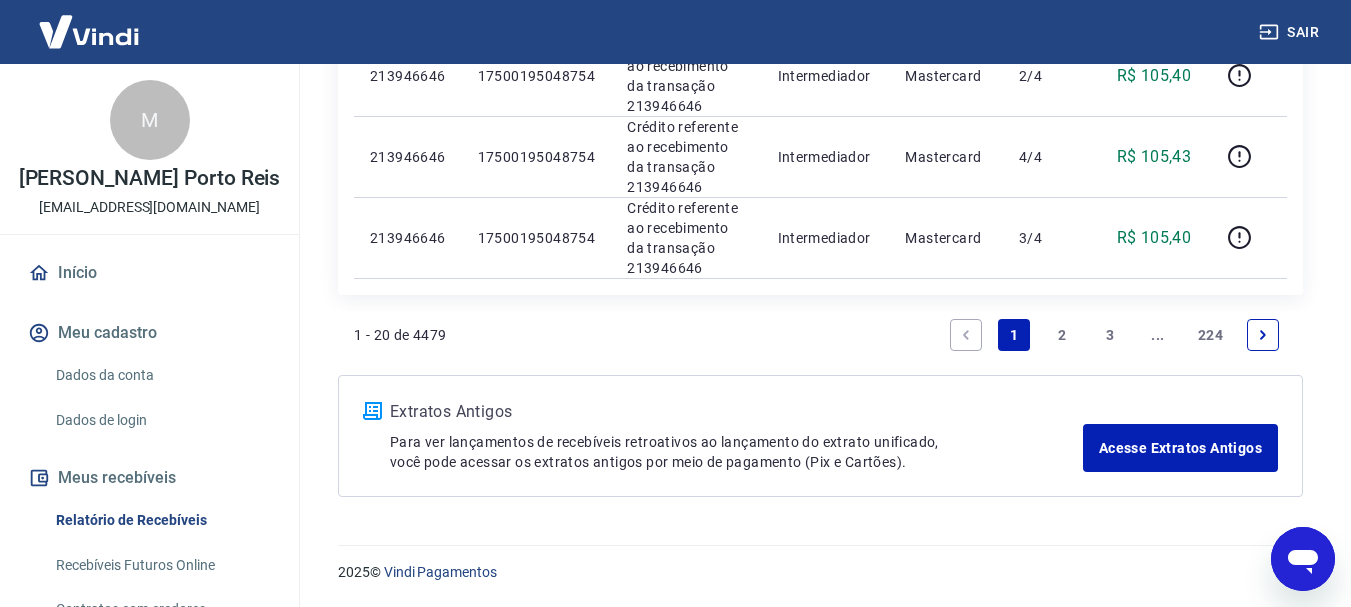 scroll, scrollTop: 1900, scrollLeft: 0, axis: vertical 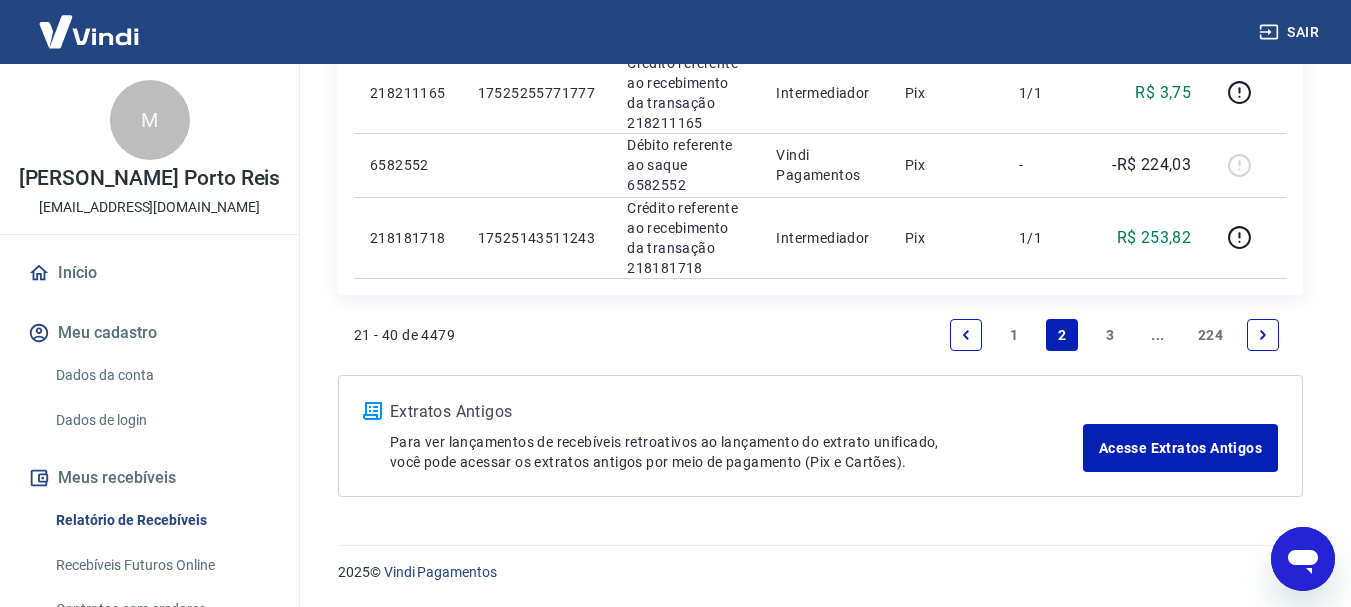 click on "1" at bounding box center (1014, 335) 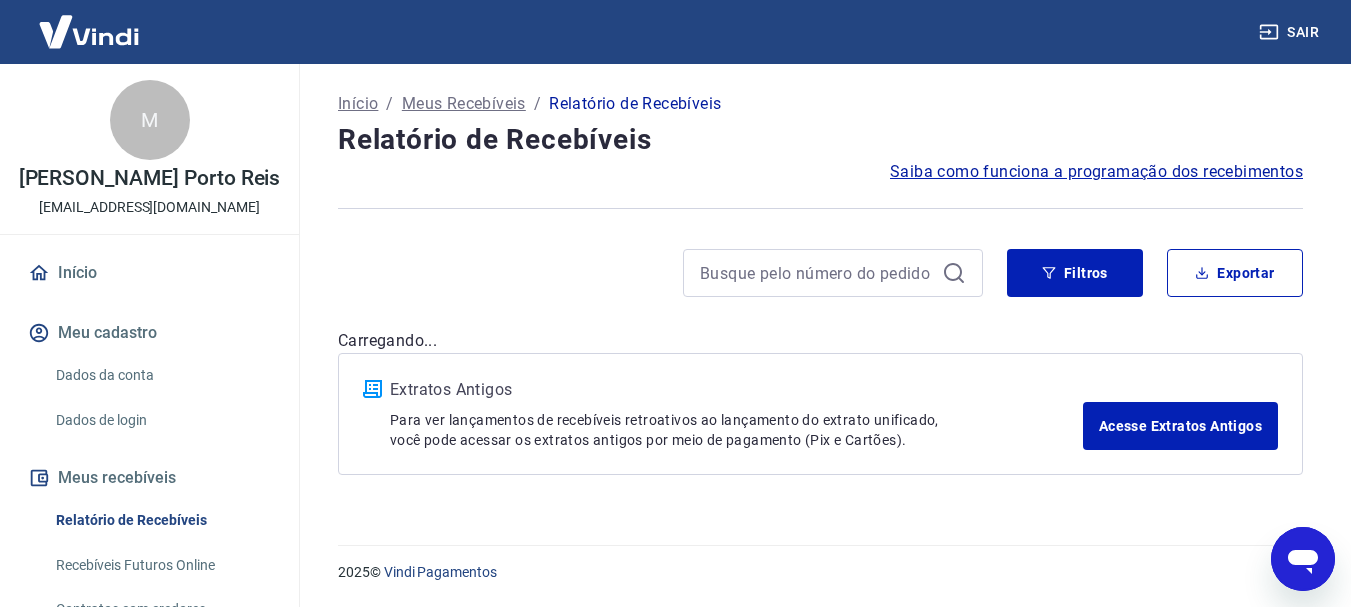 scroll, scrollTop: 0, scrollLeft: 0, axis: both 